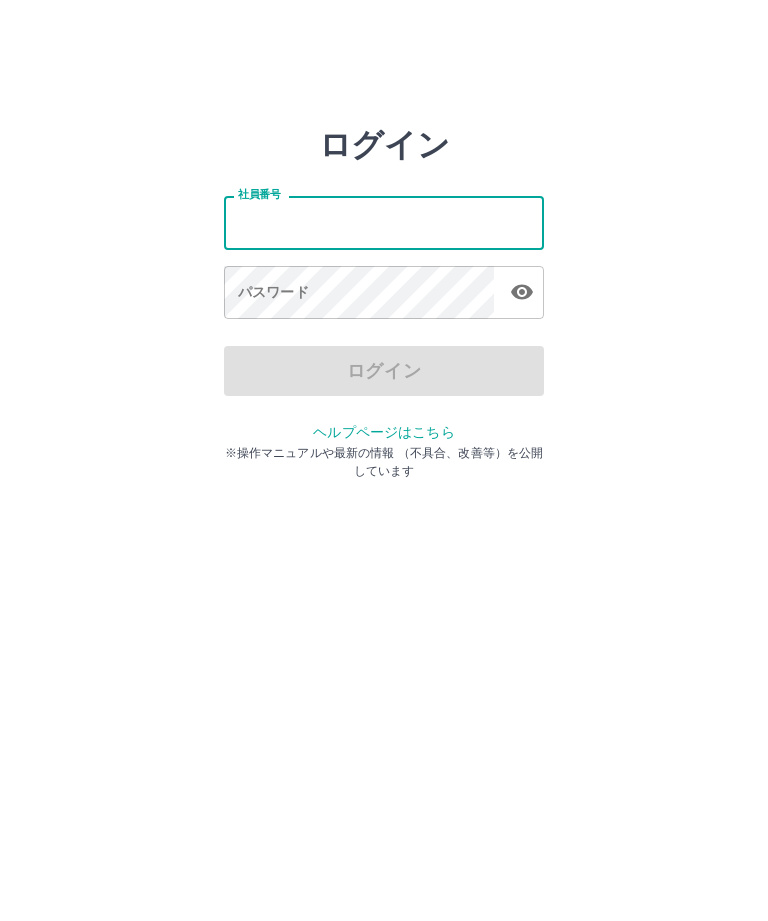 scroll, scrollTop: 0, scrollLeft: 0, axis: both 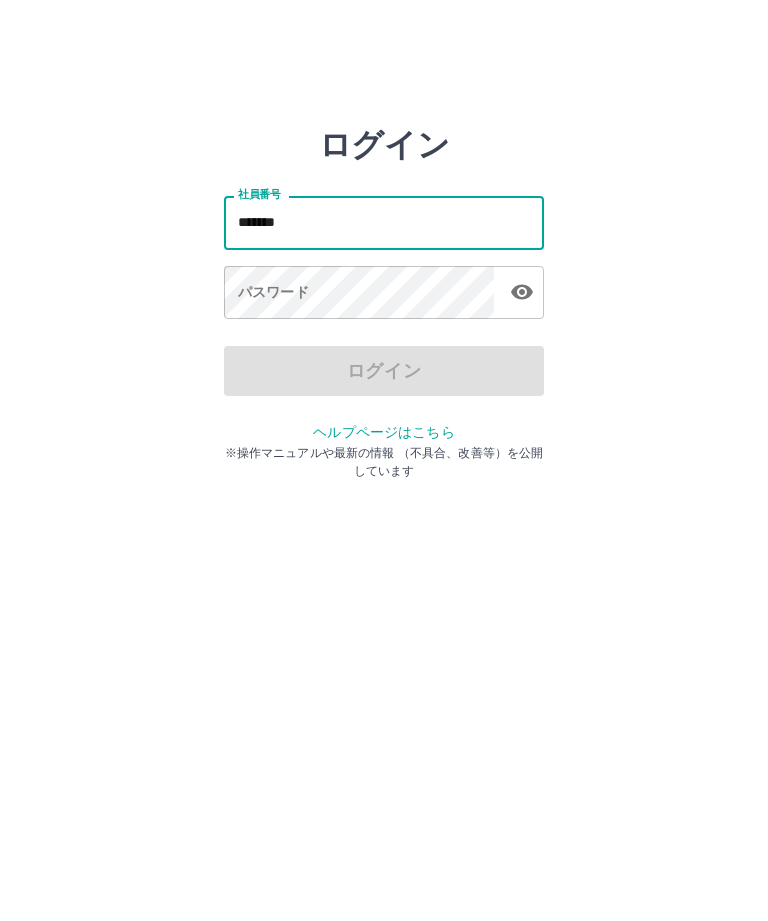 type on "*******" 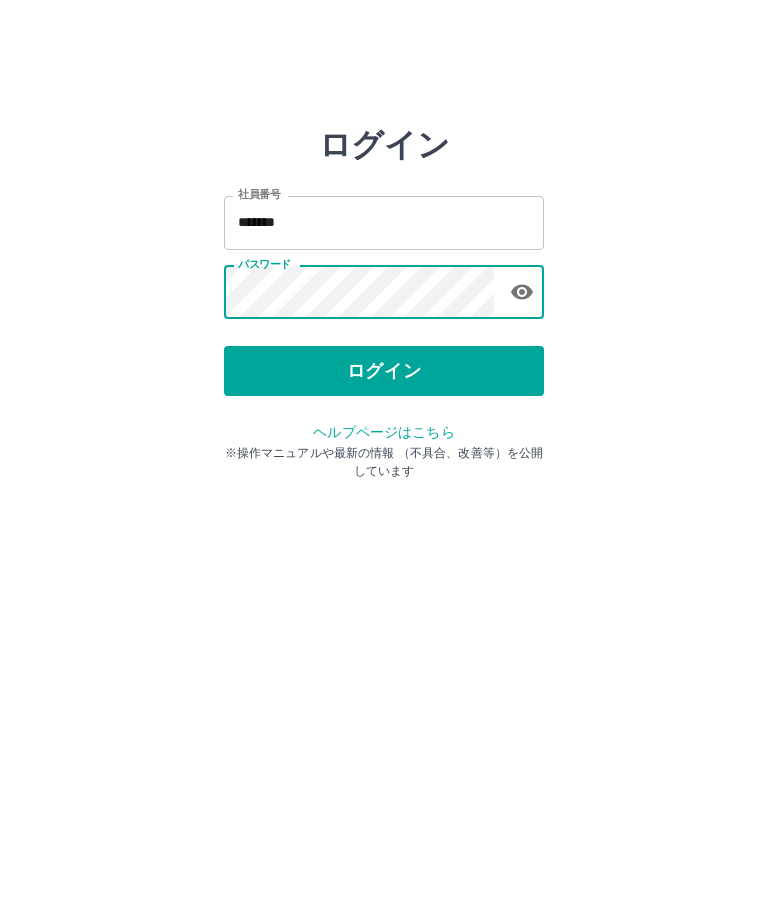 click on "ログイン" at bounding box center (384, 371) 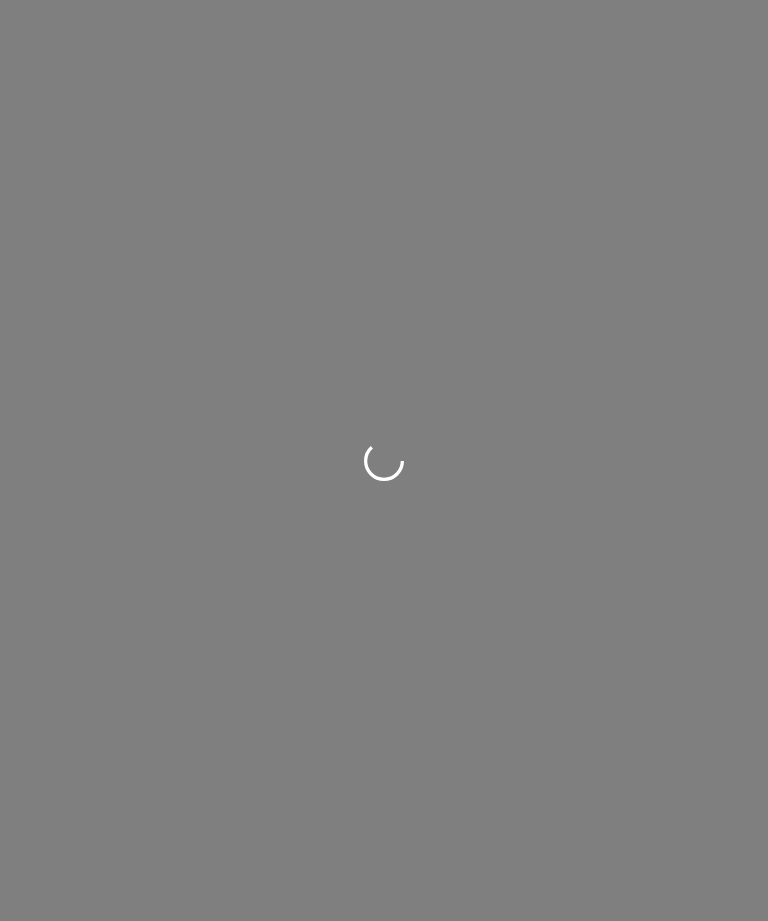 scroll, scrollTop: 0, scrollLeft: 0, axis: both 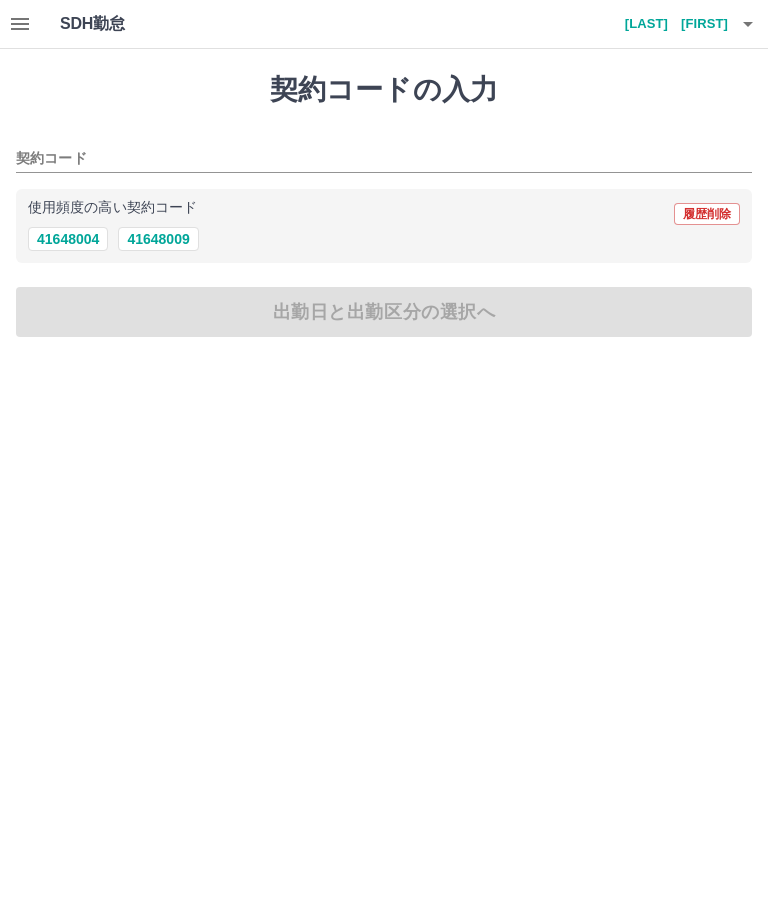 click on "41648004" at bounding box center [68, 239] 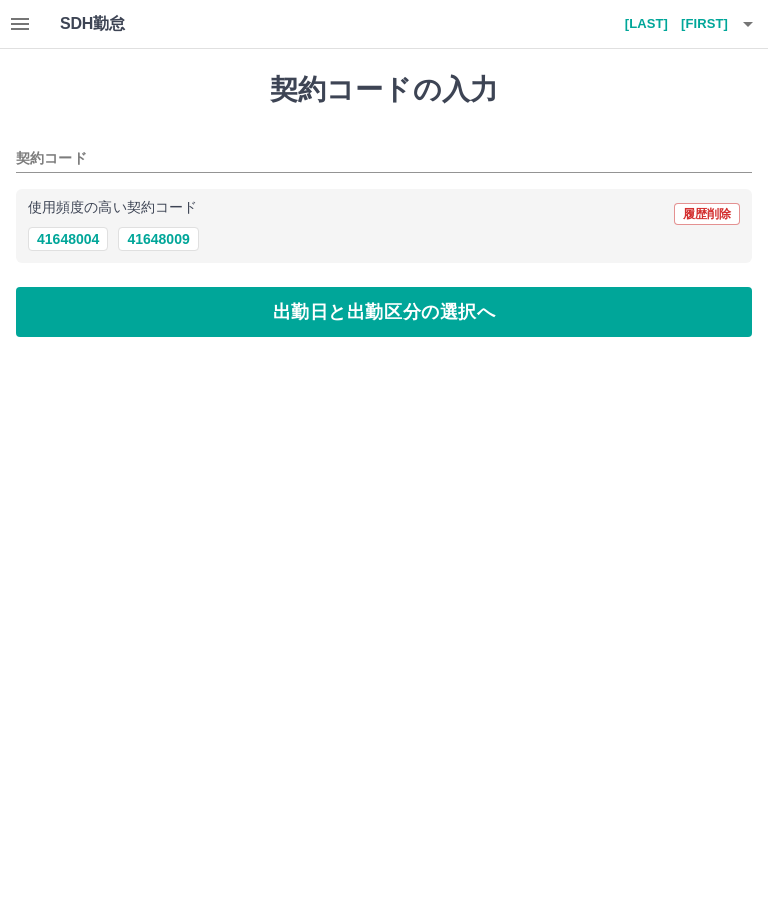 type on "********" 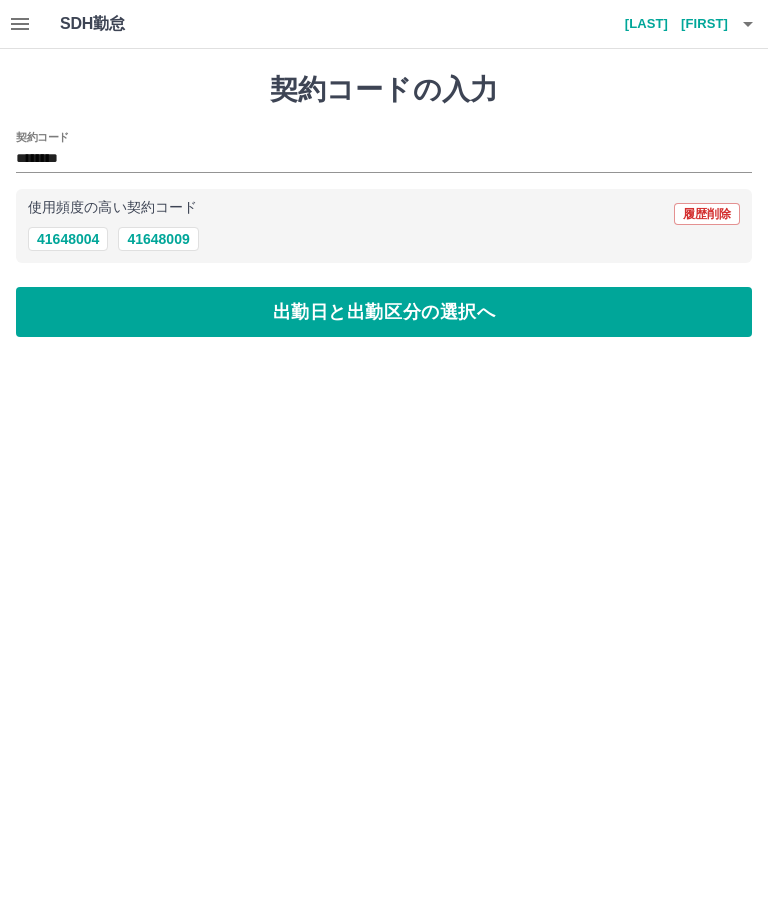 click on "41648004" at bounding box center [68, 239] 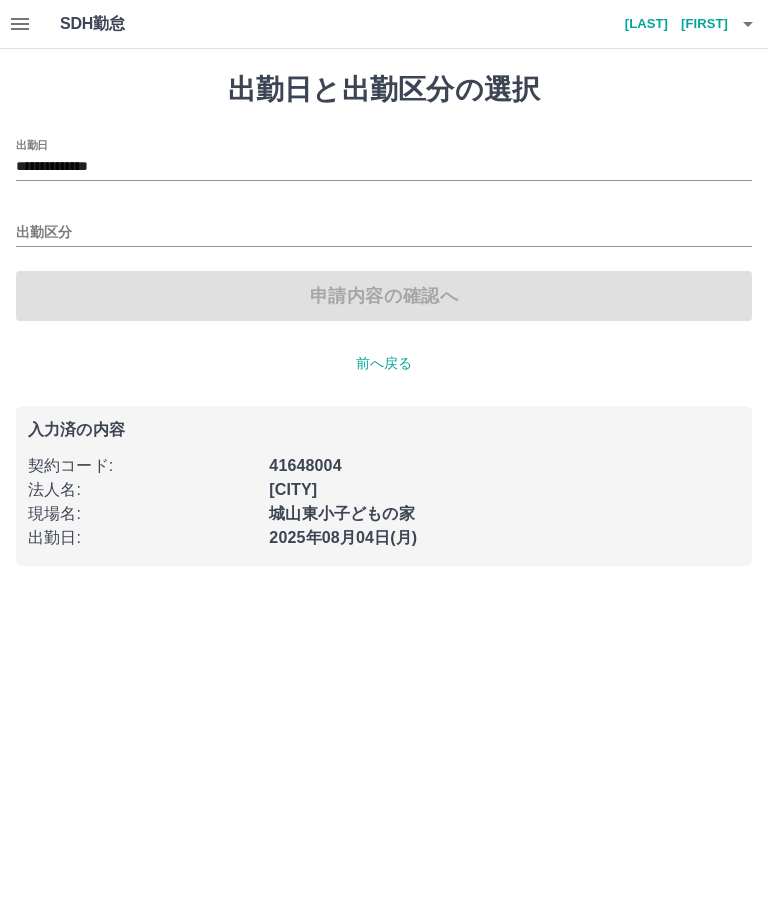 click on "**********" at bounding box center [384, 167] 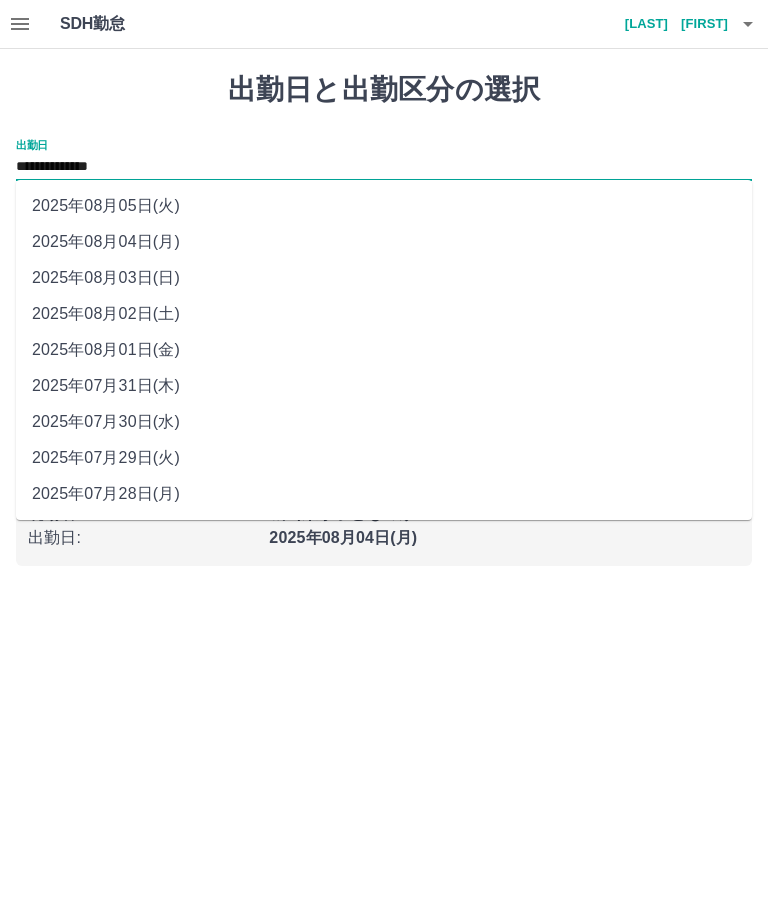 click on "2025年08月01日(金)" at bounding box center (384, 350) 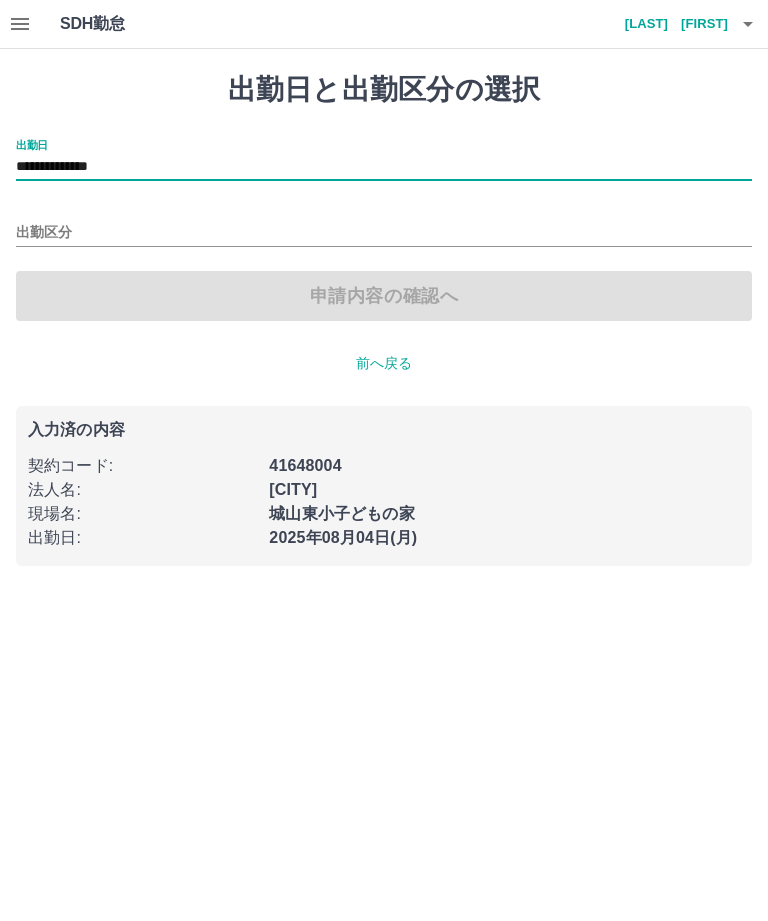 type on "**********" 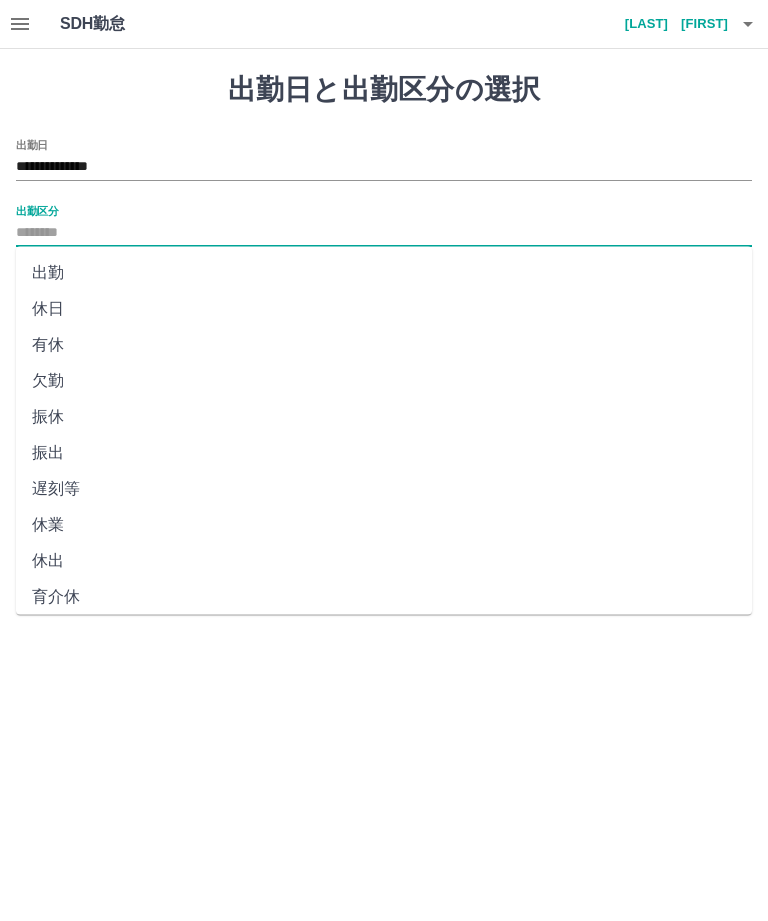 click on "休日" at bounding box center [384, 309] 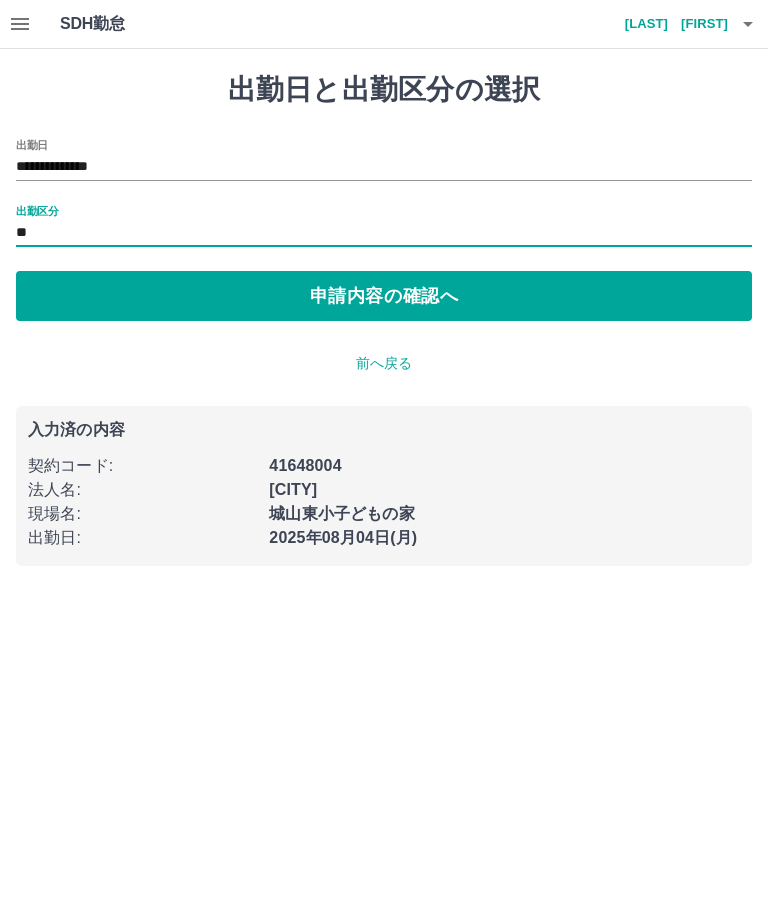 click on "申請内容の確認へ" at bounding box center (384, 296) 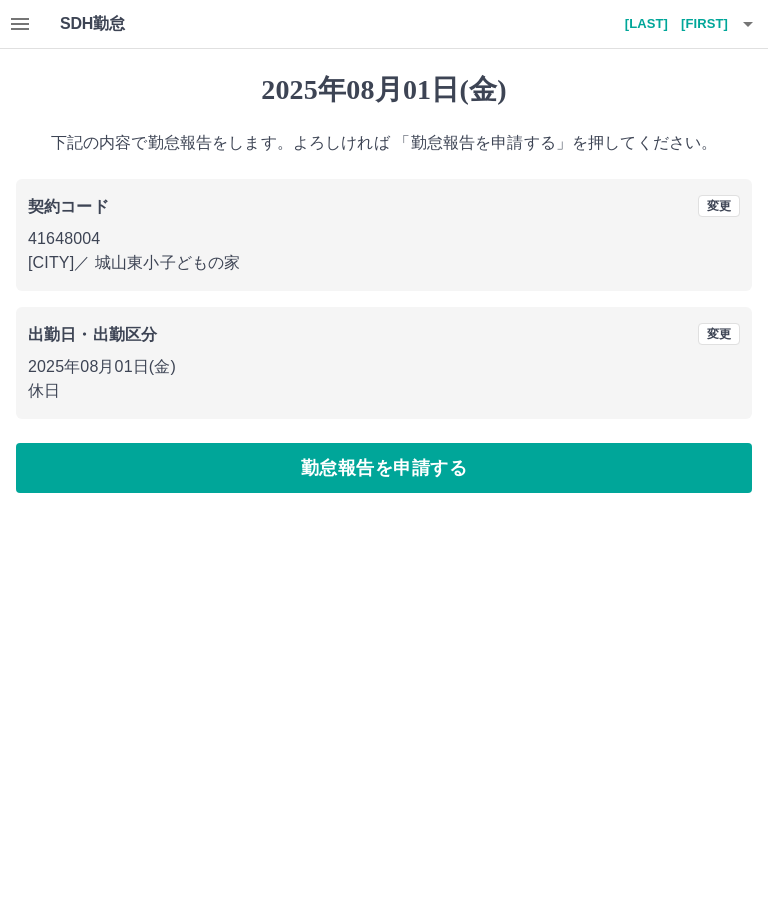 click on "勤怠報告を申請する" at bounding box center (384, 468) 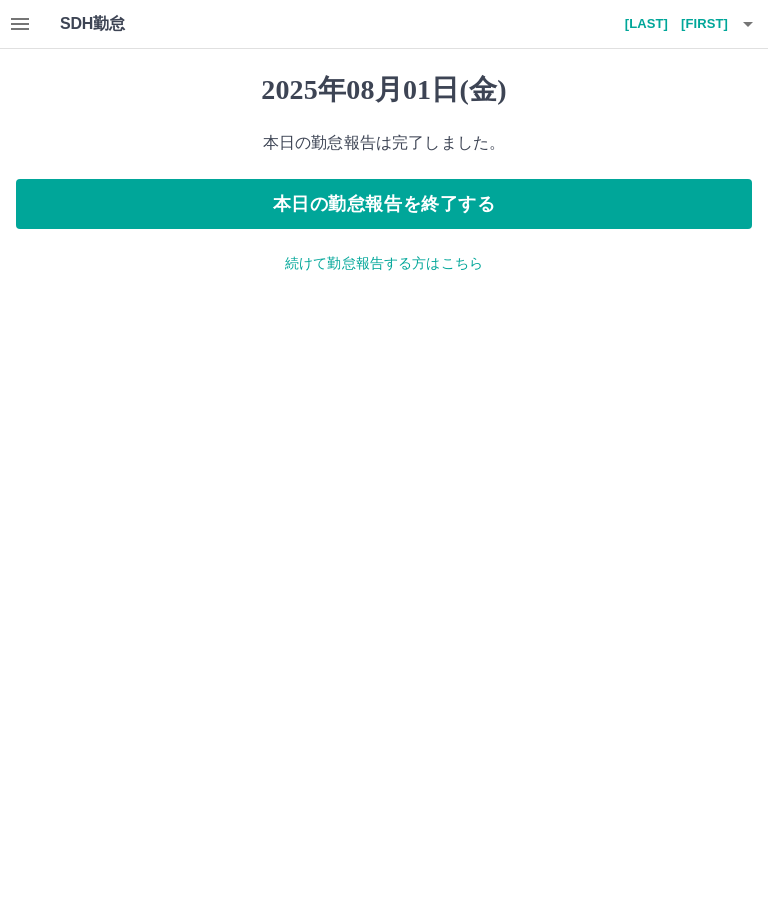 click on "続けて勤怠報告する方はこちら" at bounding box center [384, 263] 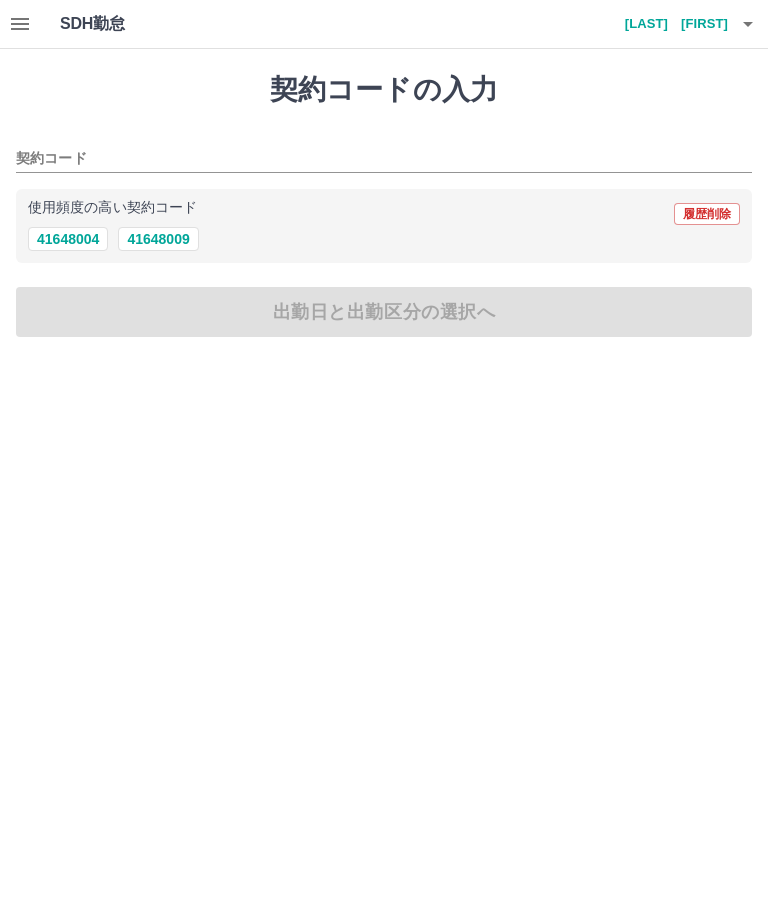 click on "41648004" at bounding box center [68, 239] 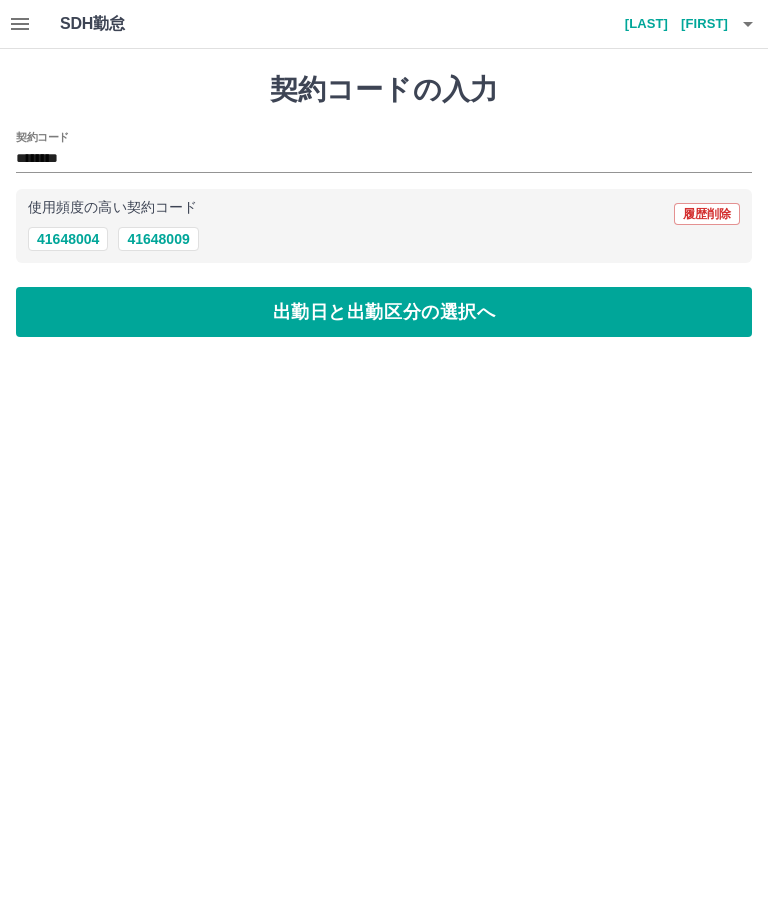 click on "出勤日と出勤区分の選択へ" at bounding box center [384, 312] 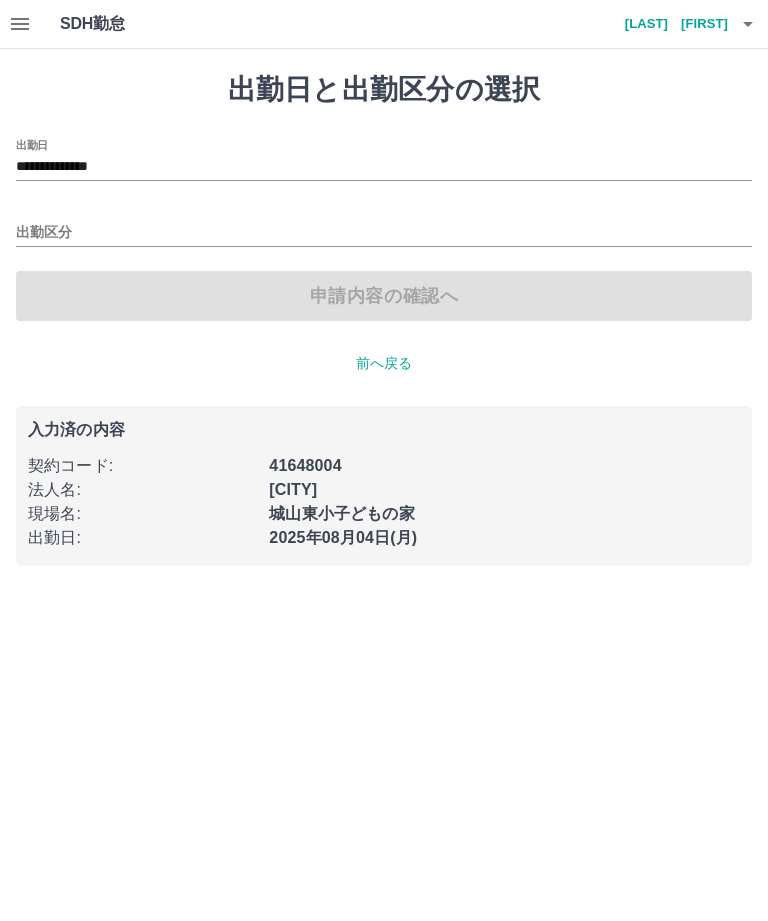 click on "**********" at bounding box center (384, 167) 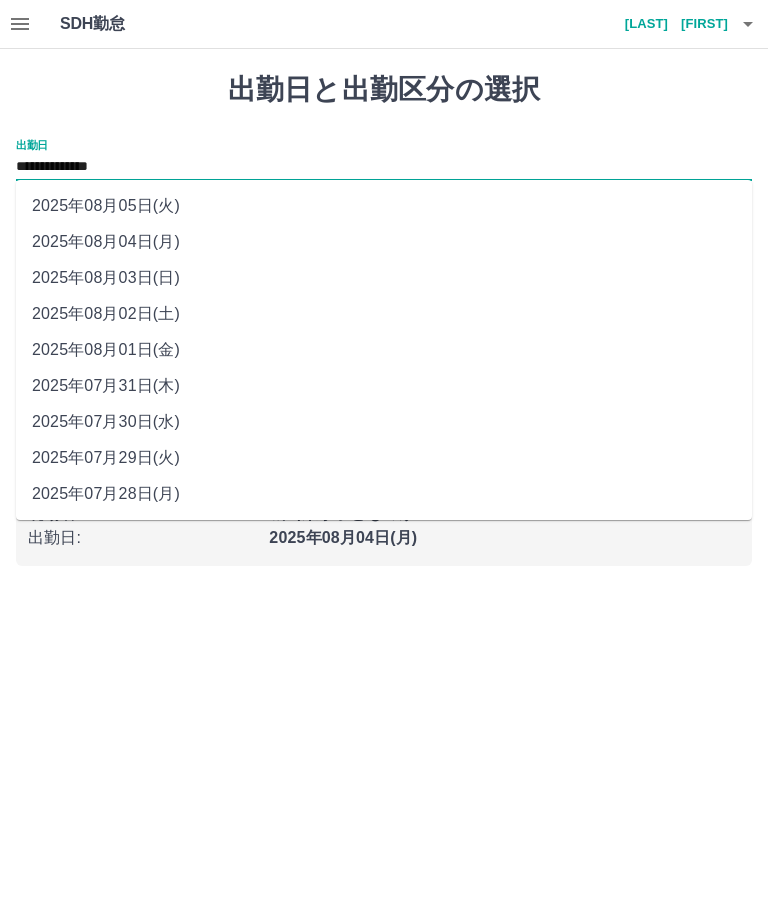 click on "2025年08月02日(土)" at bounding box center [384, 314] 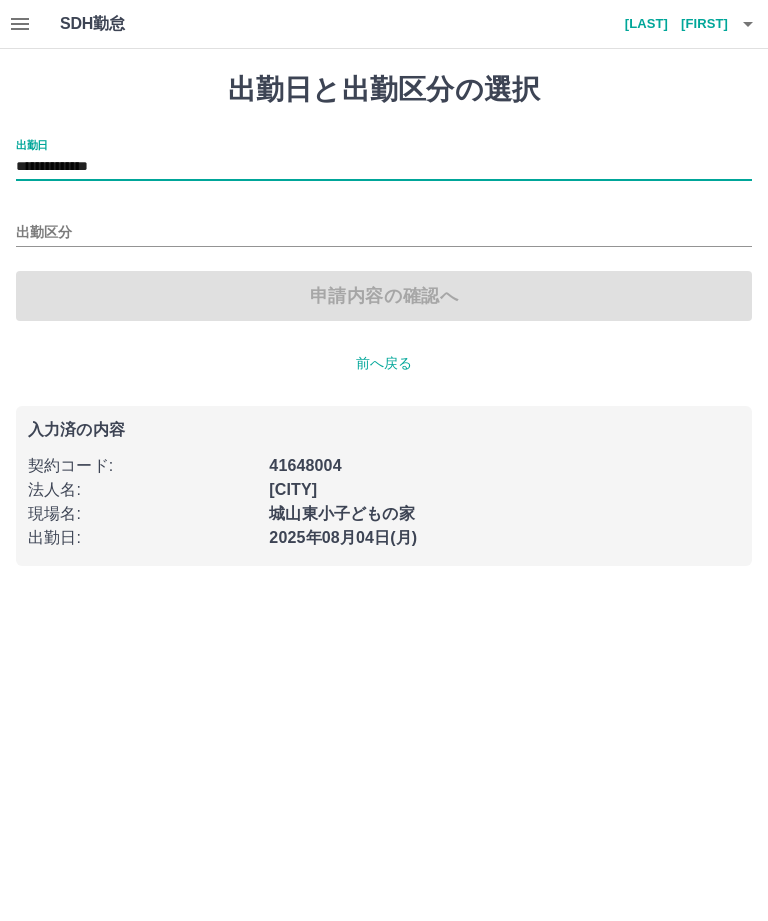 click on "出勤区分" at bounding box center (384, 233) 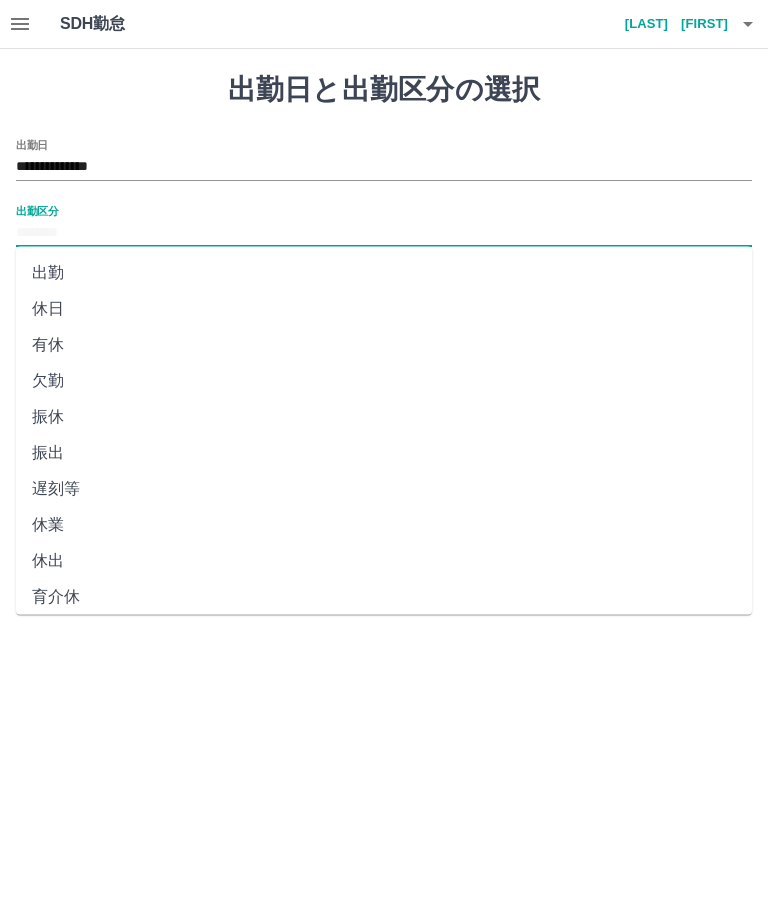 click on "休日" at bounding box center [384, 309] 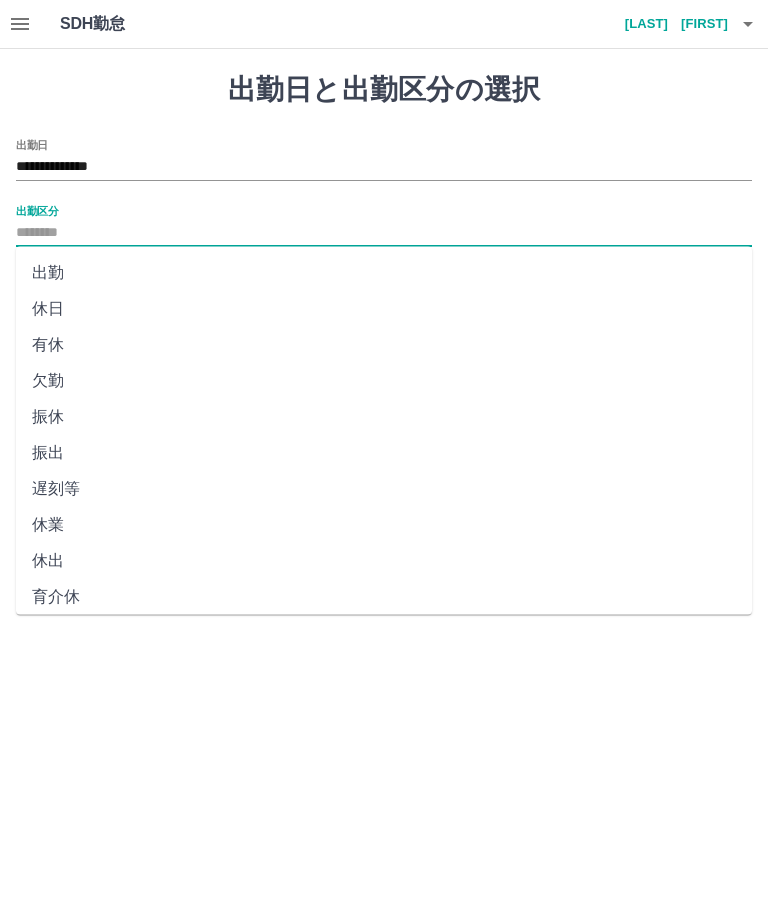 type on "**" 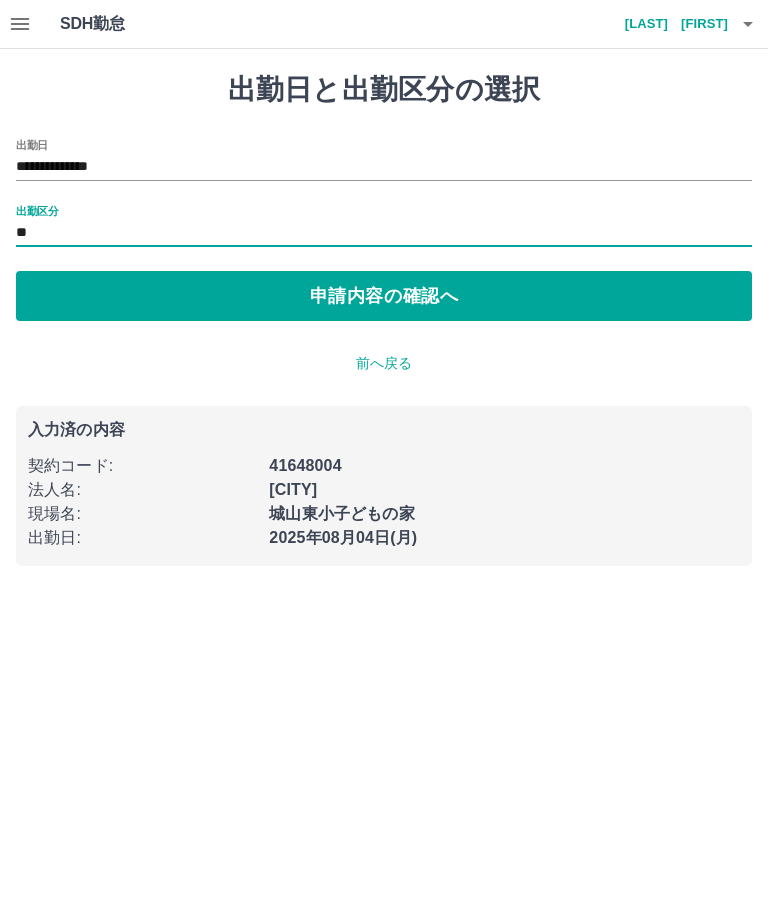 click on "申請内容の確認へ" at bounding box center (384, 296) 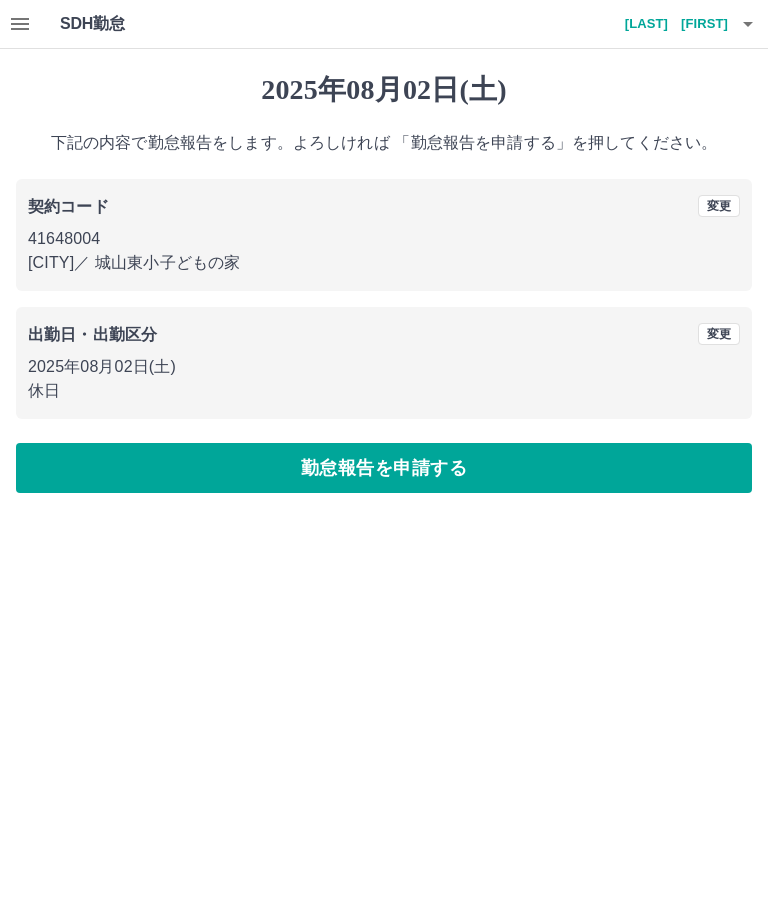 click on "勤怠報告を申請する" at bounding box center (384, 468) 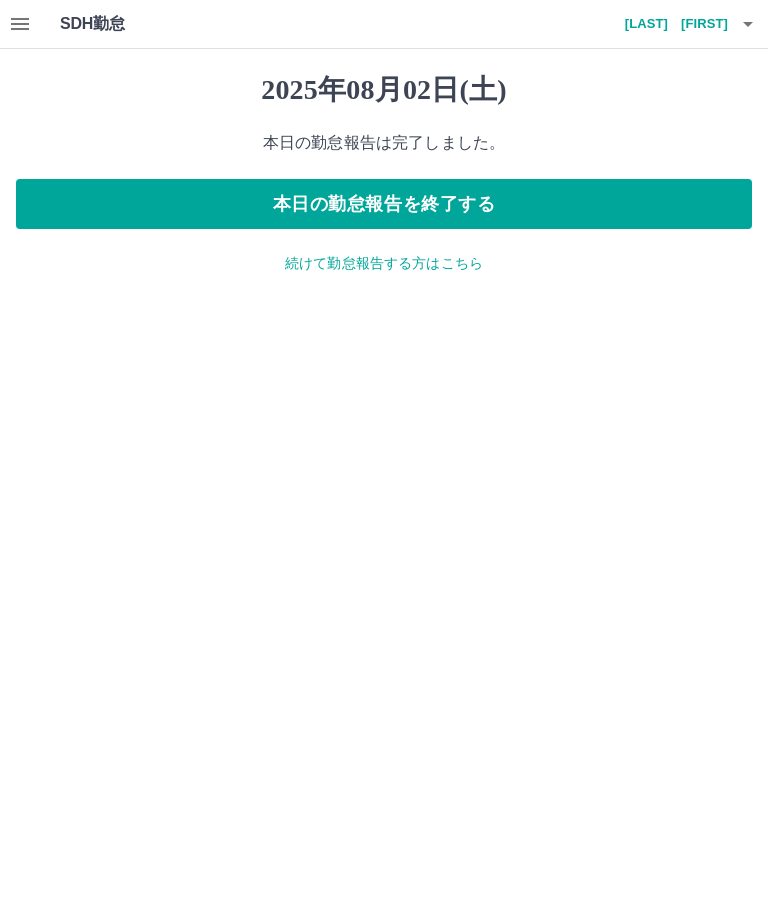 click on "続けて勤怠報告する方はこちら" at bounding box center (384, 263) 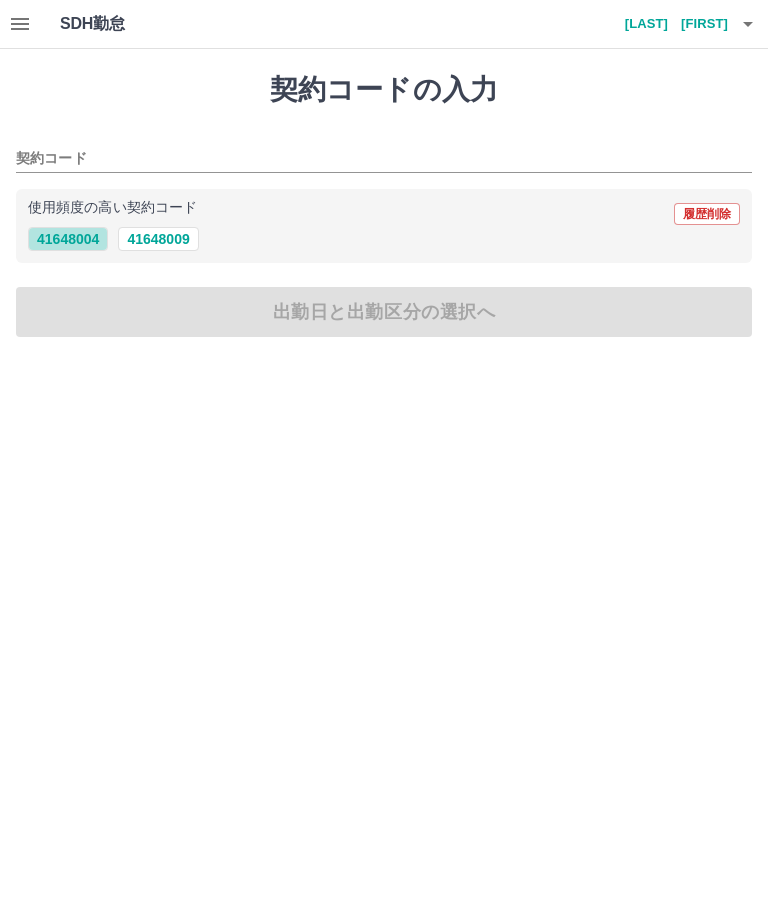 click on "41648004" at bounding box center (68, 239) 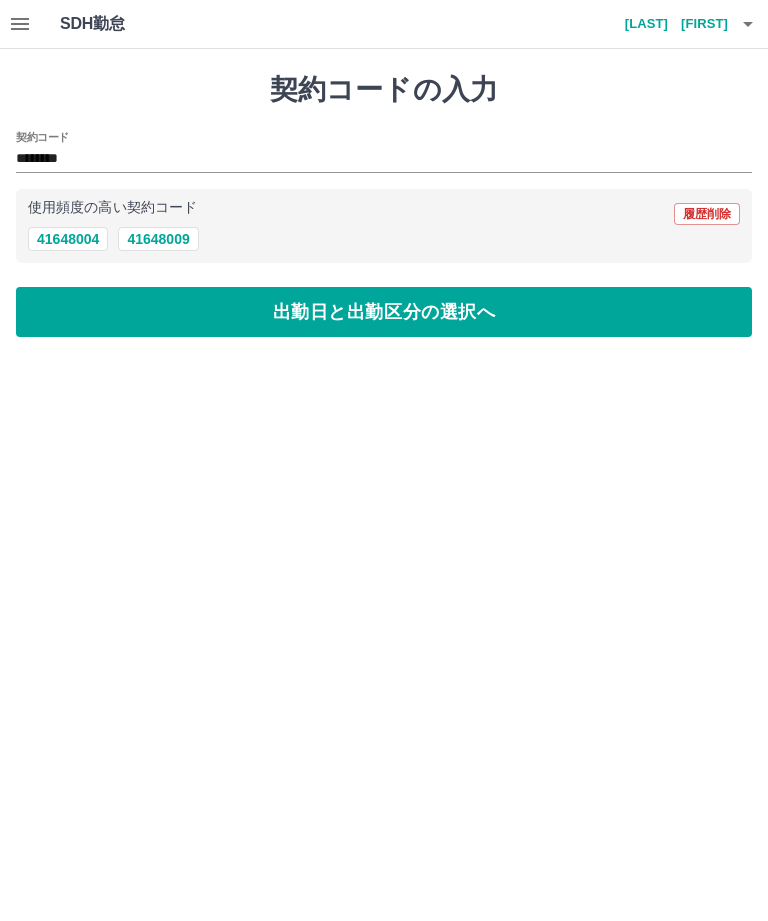 click on "出勤日と出勤区分の選択へ" at bounding box center [384, 312] 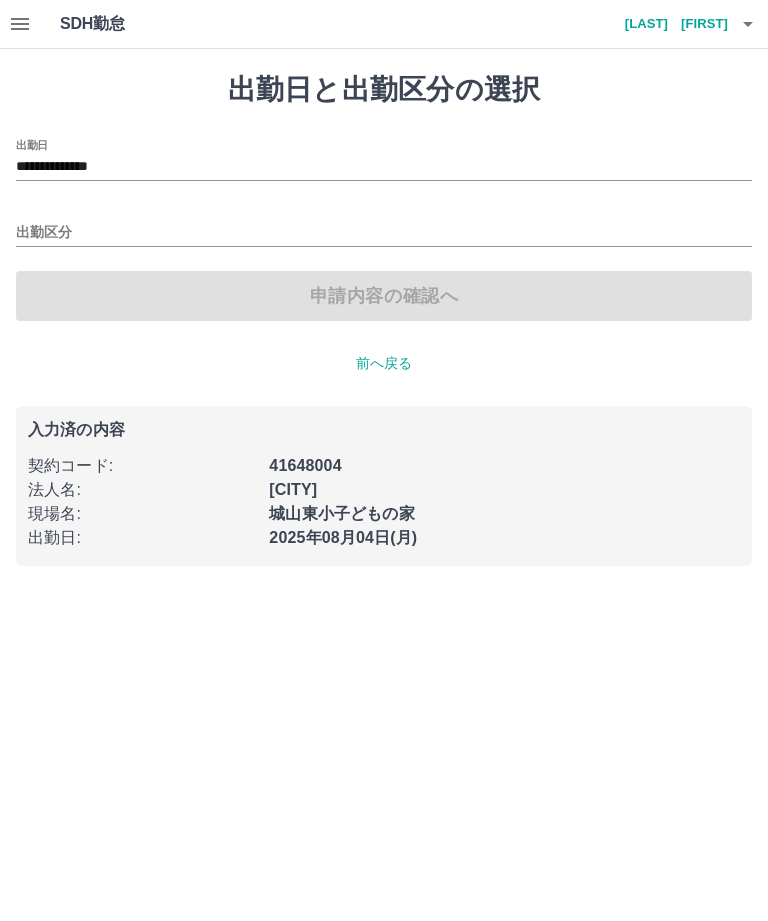 click on "**********" at bounding box center [384, 167] 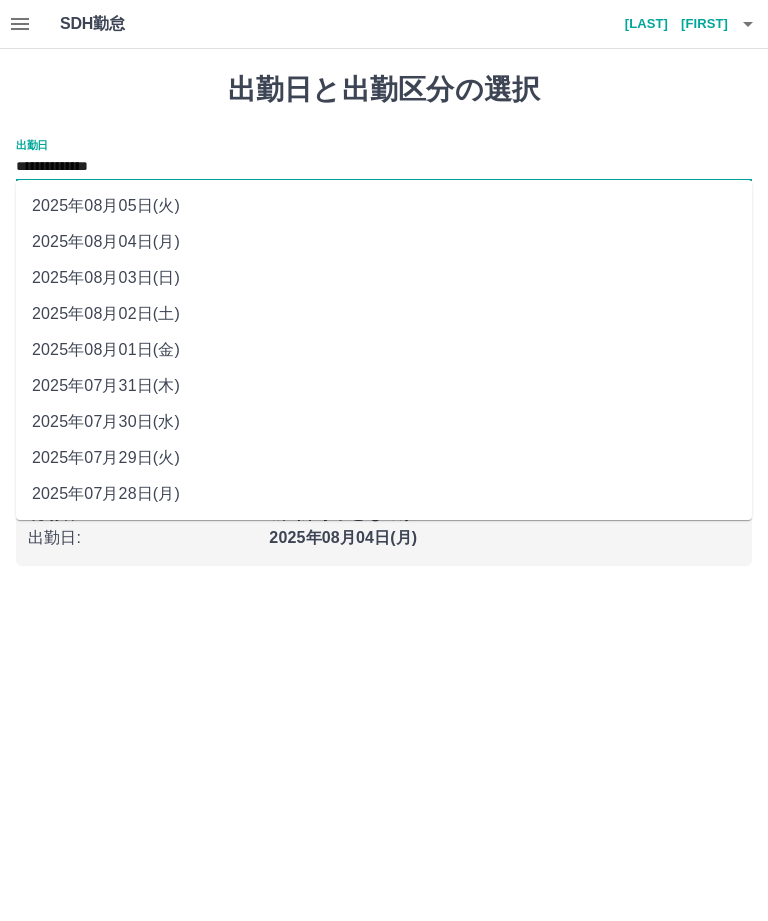 click on "2025年08月03日(日)" at bounding box center (384, 278) 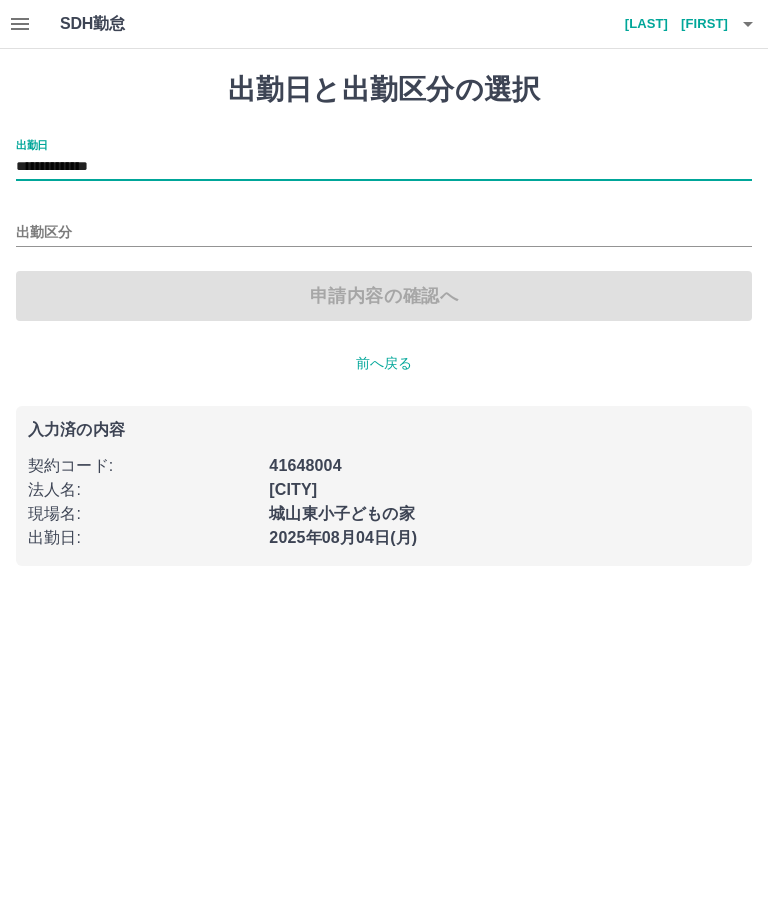 click on "出勤区分" at bounding box center (384, 233) 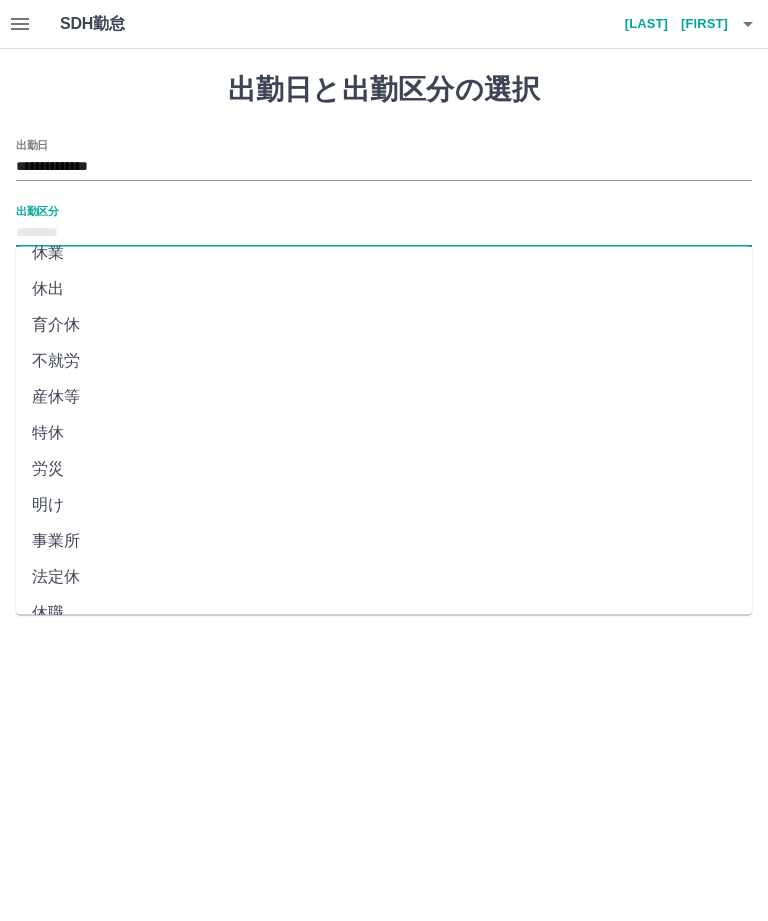 scroll, scrollTop: 270, scrollLeft: 0, axis: vertical 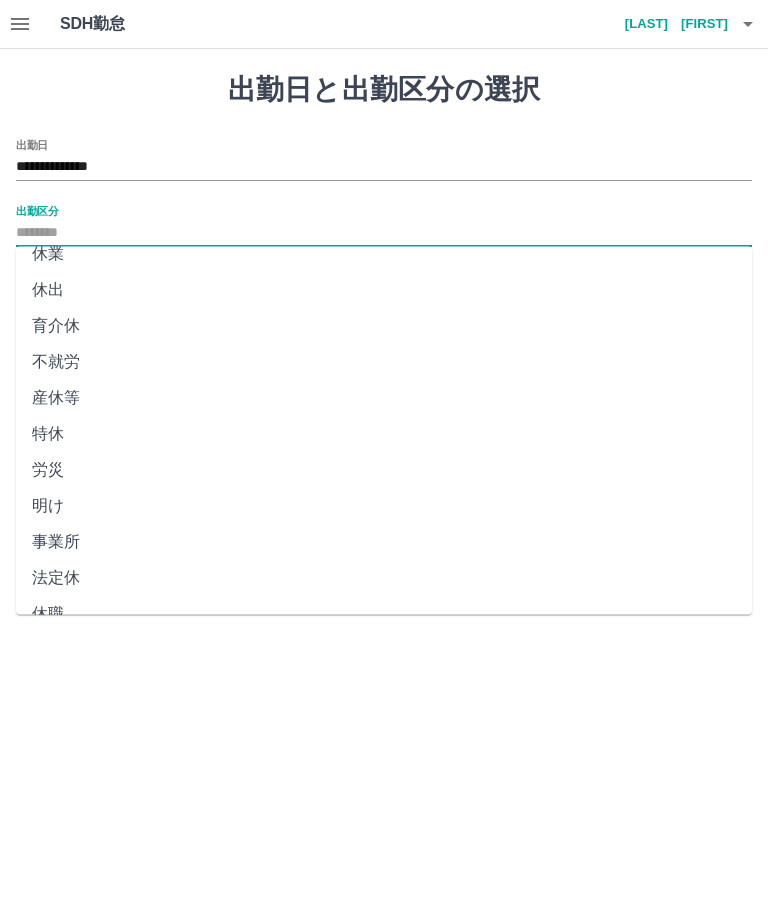 click on "法定休" at bounding box center (384, 579) 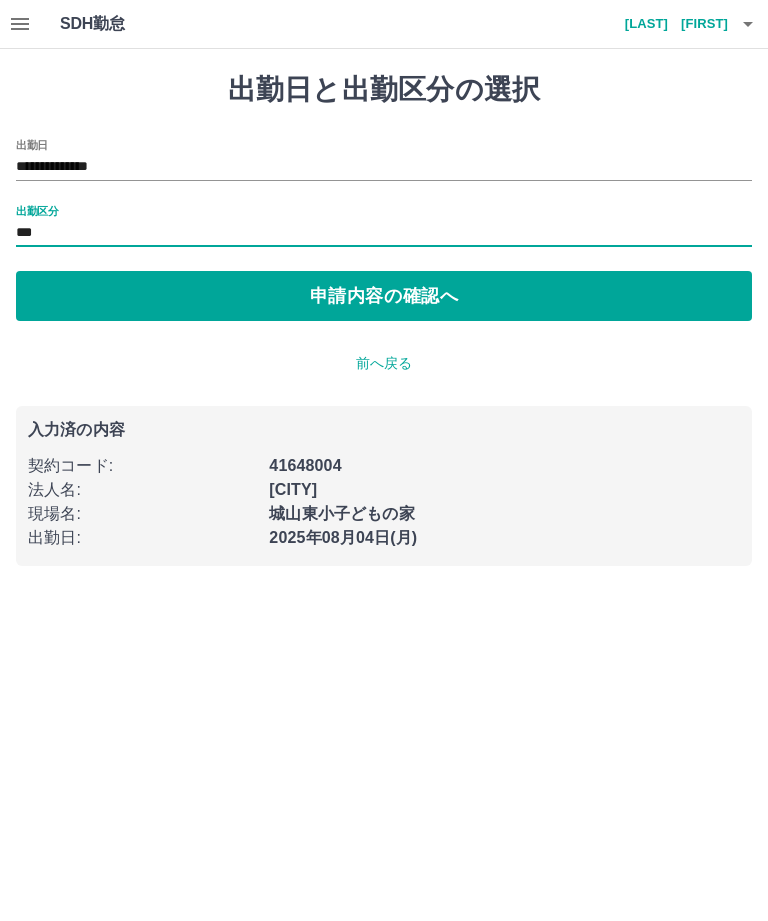 click on "申請内容の確認へ" at bounding box center [384, 296] 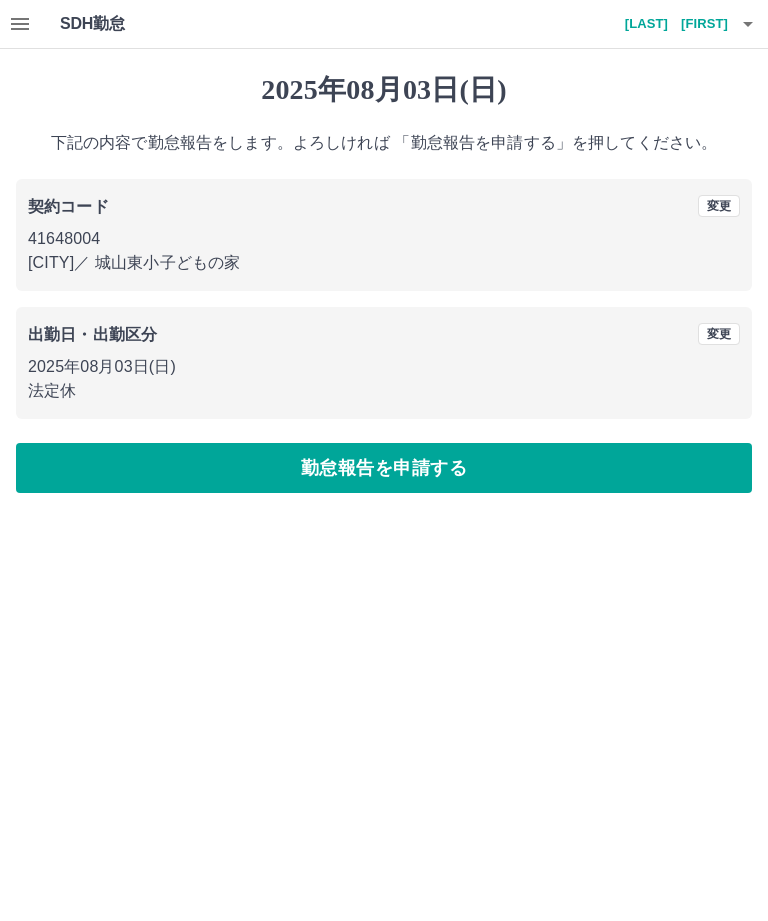 click on "勤怠報告を申請する" at bounding box center (384, 468) 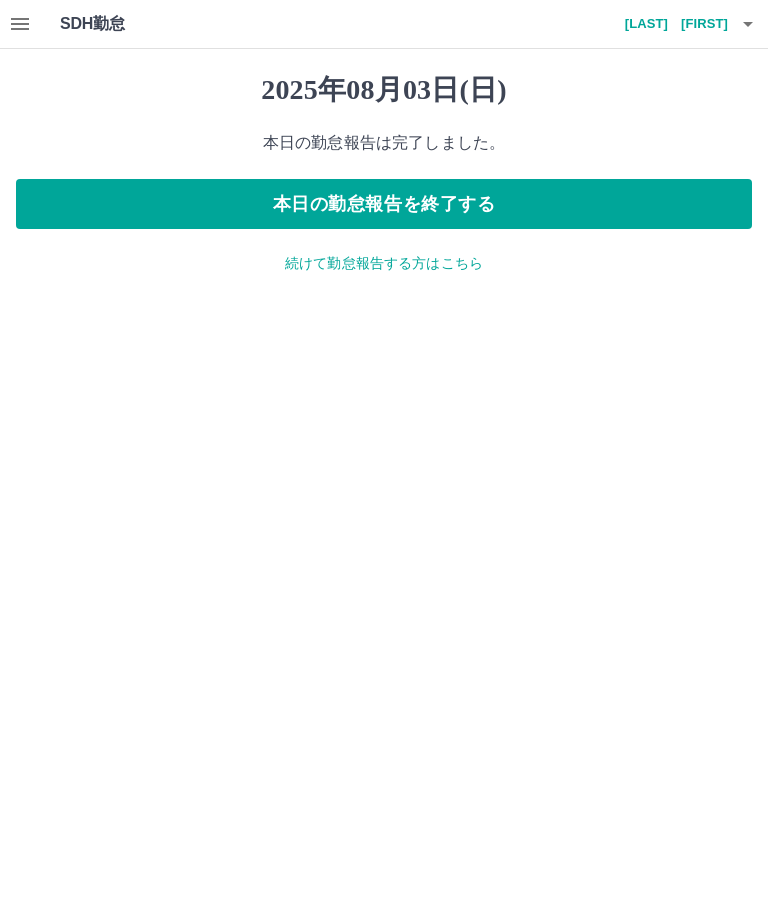 click on "本日の勤怠報告を終了する" at bounding box center [384, 204] 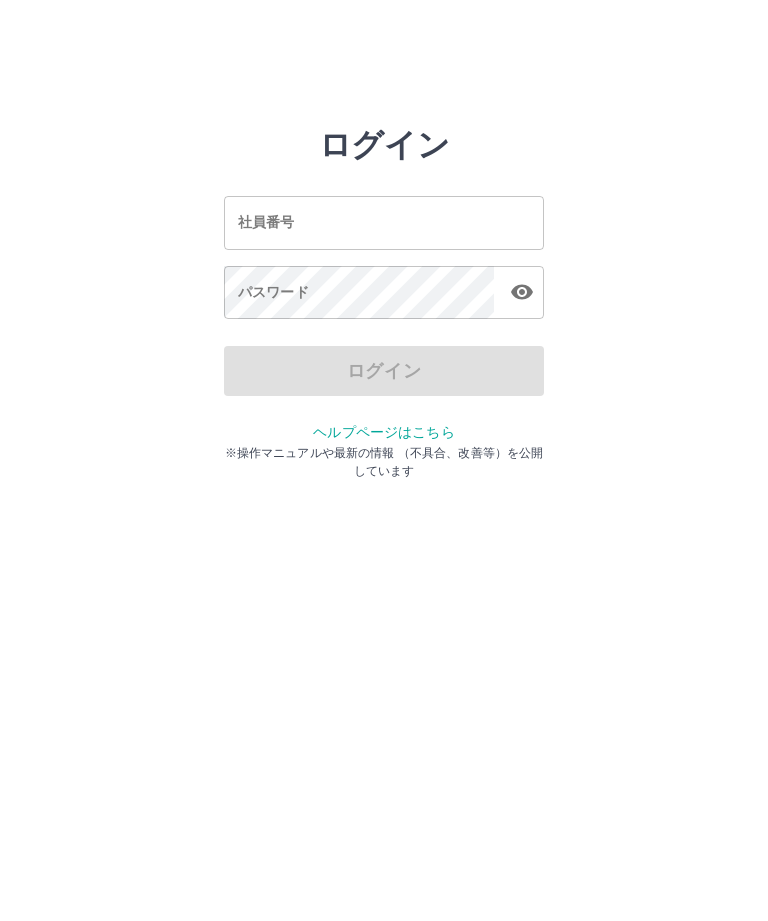 scroll, scrollTop: 0, scrollLeft: 0, axis: both 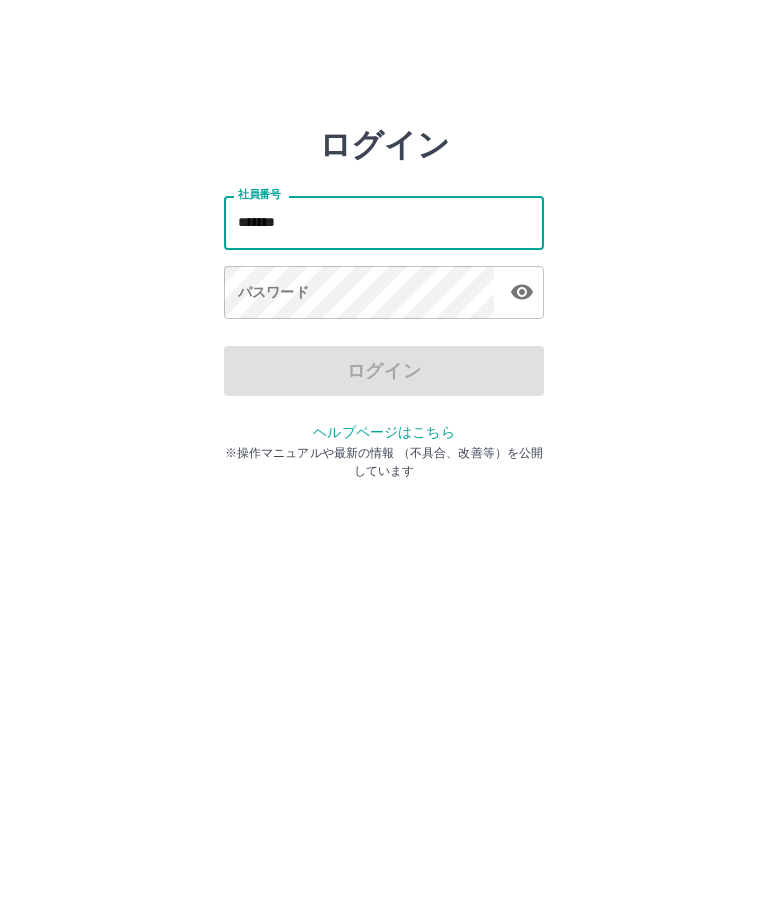type on "*******" 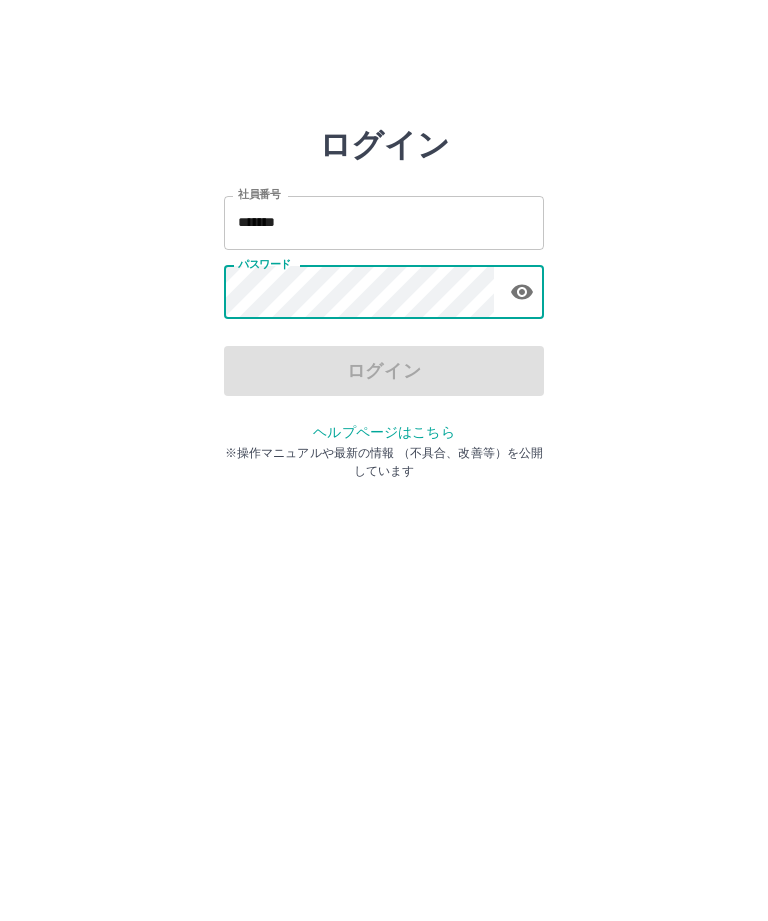 click on "ログイン" at bounding box center (384, 371) 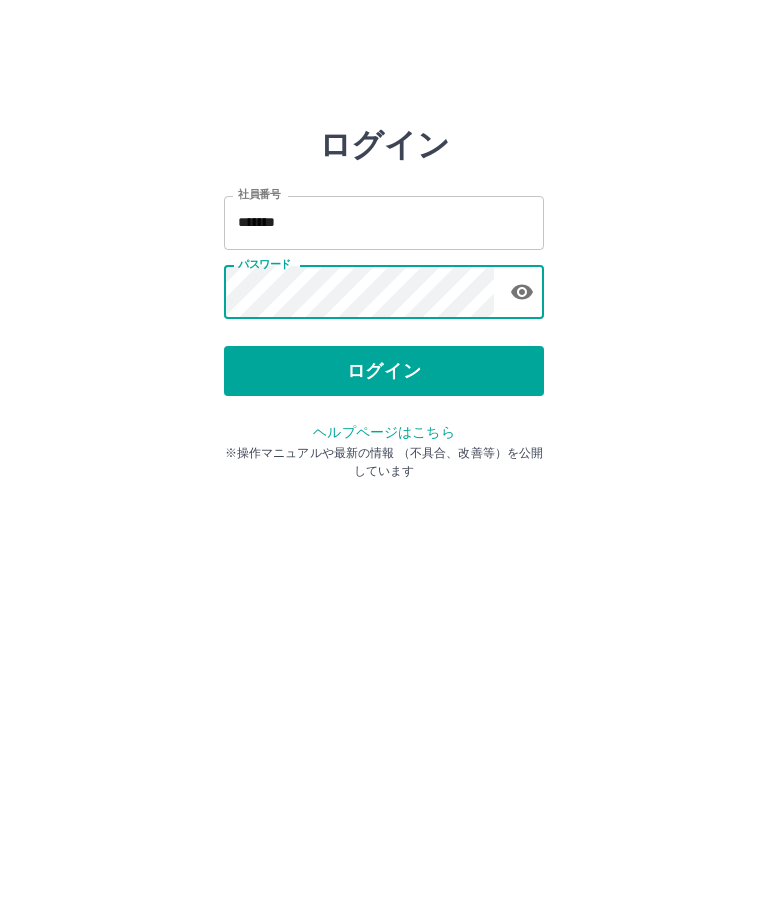 click on "ログイン" at bounding box center [384, 371] 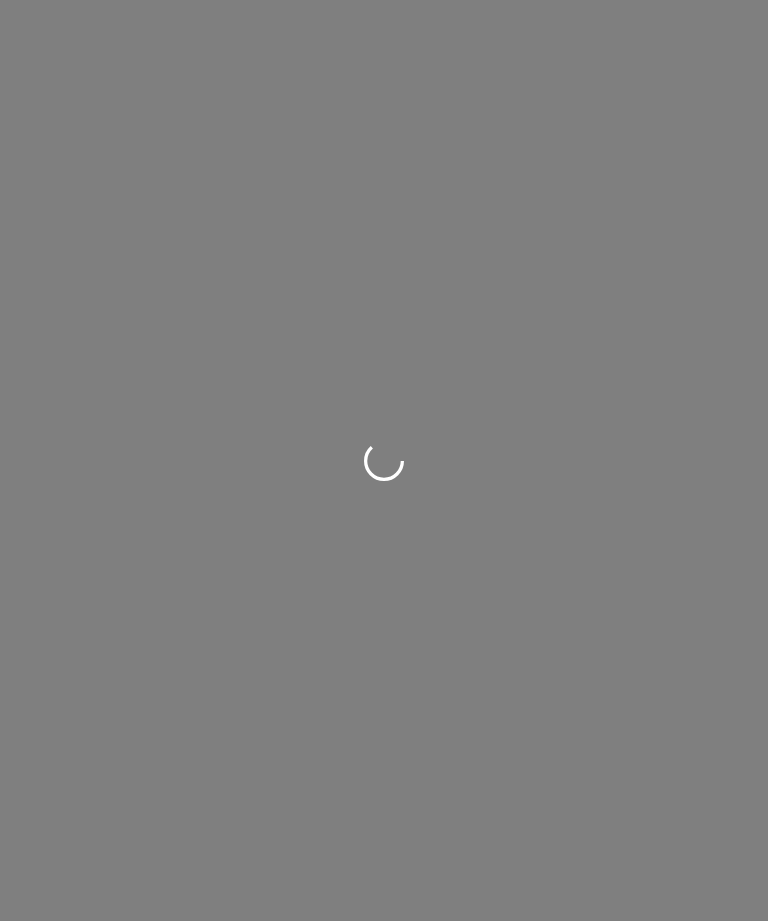 scroll, scrollTop: 0, scrollLeft: 0, axis: both 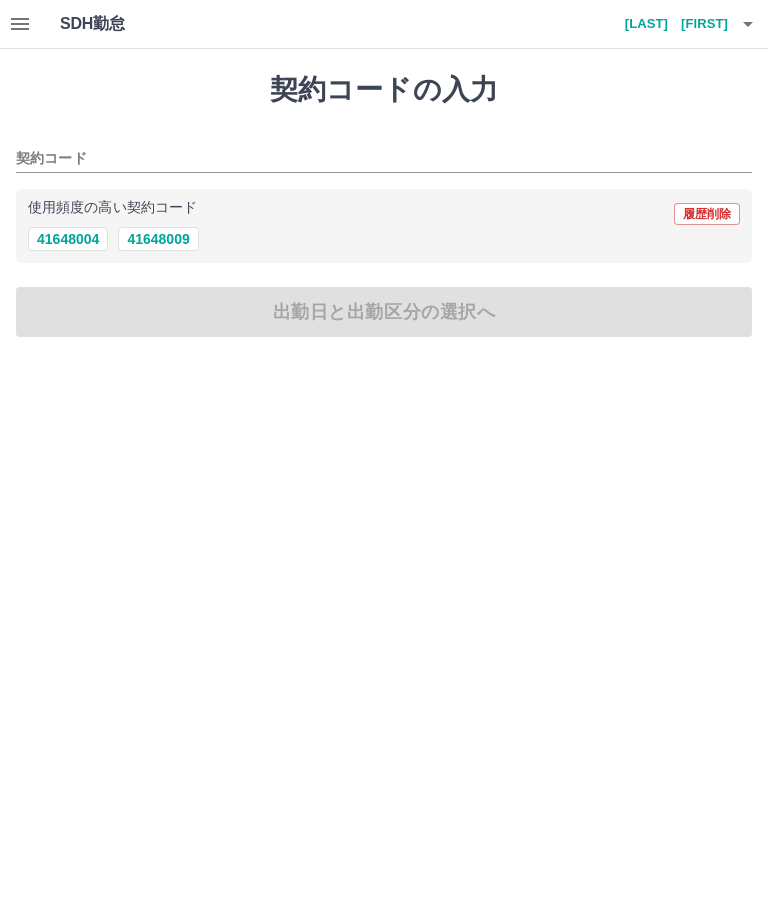 click on "41648004" at bounding box center [68, 239] 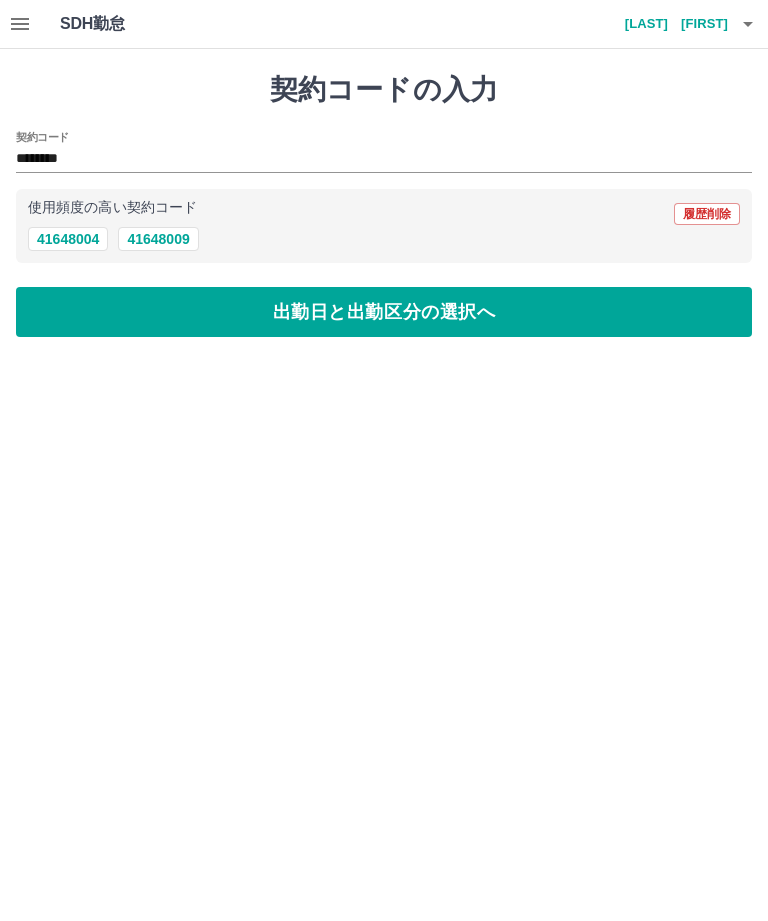 click on "契約コードの入力 契約コード ******** 使用頻度の高い契約コード 履歴削除 41648004 41648009 出勤日と出勤区分の選択へ" at bounding box center (384, 205) 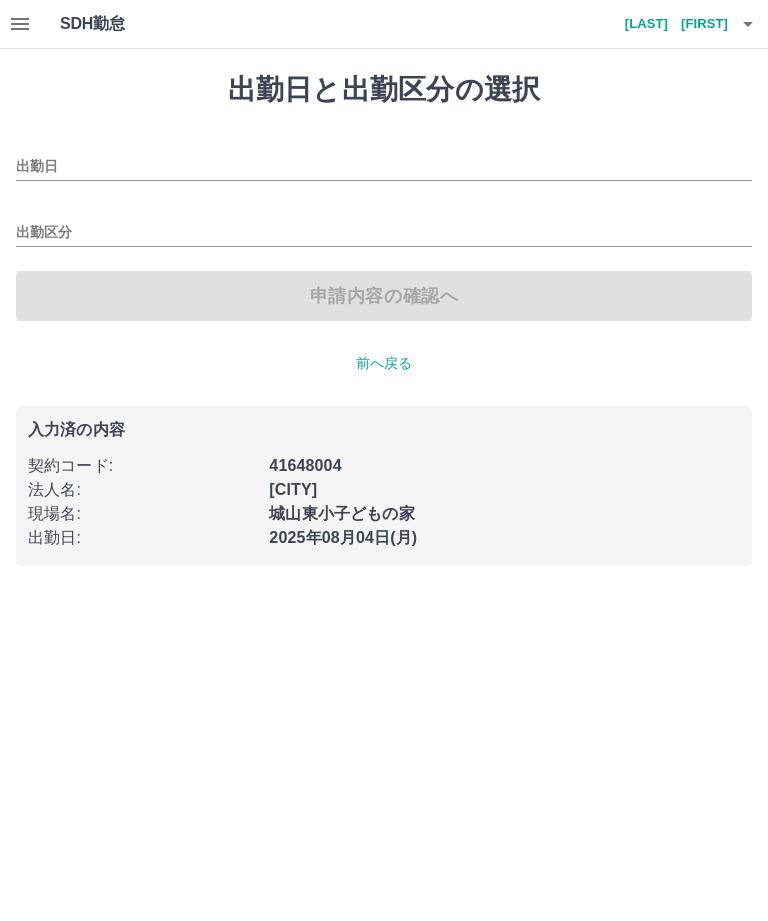 type on "**********" 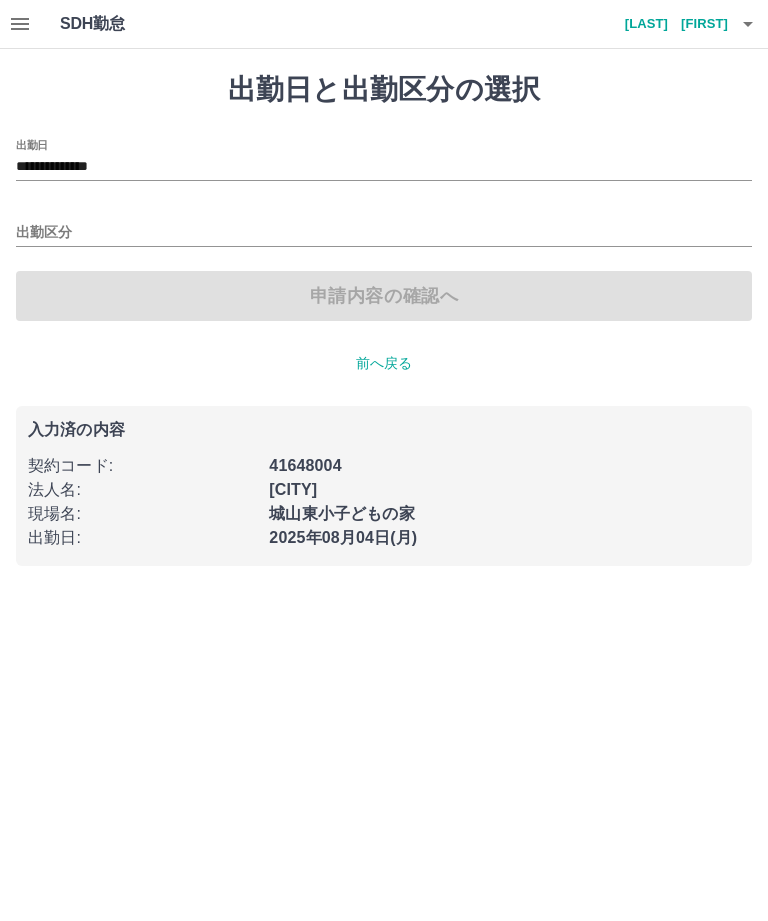 click on "出勤区分" at bounding box center [384, 233] 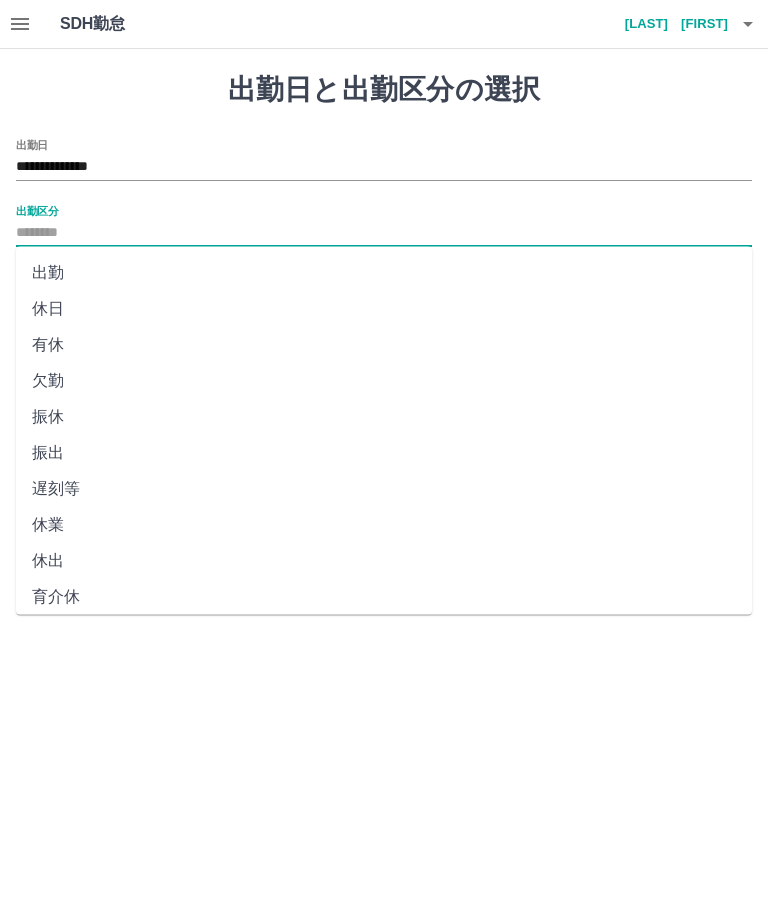 click on "出勤" at bounding box center [384, 273] 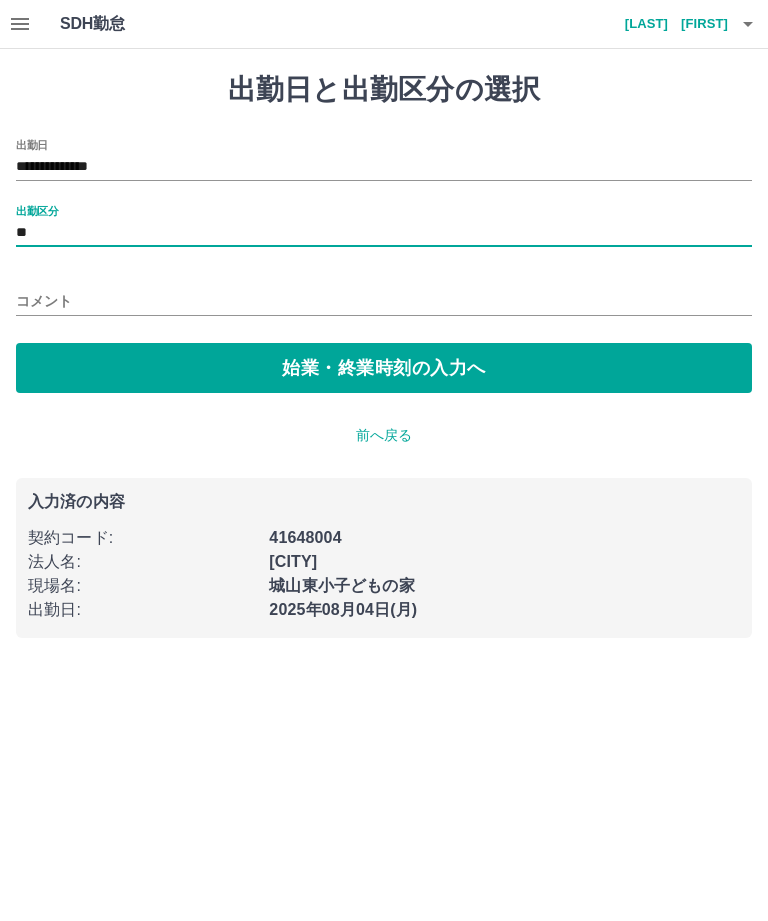click on "始業・終業時刻の入力へ" at bounding box center [384, 368] 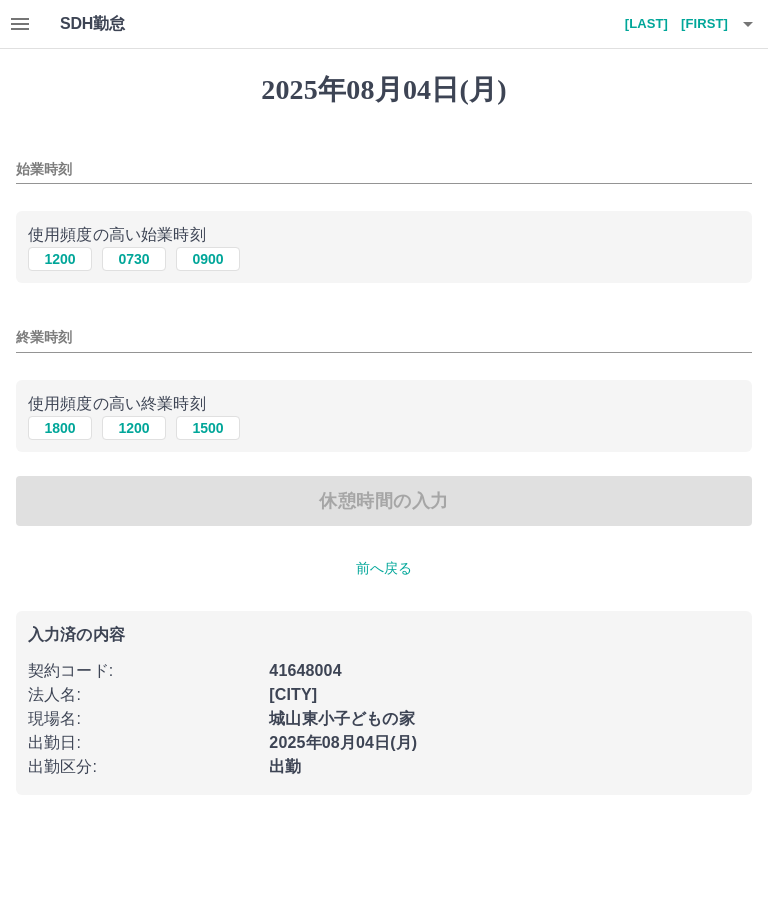 click on "始業時刻" at bounding box center [384, 169] 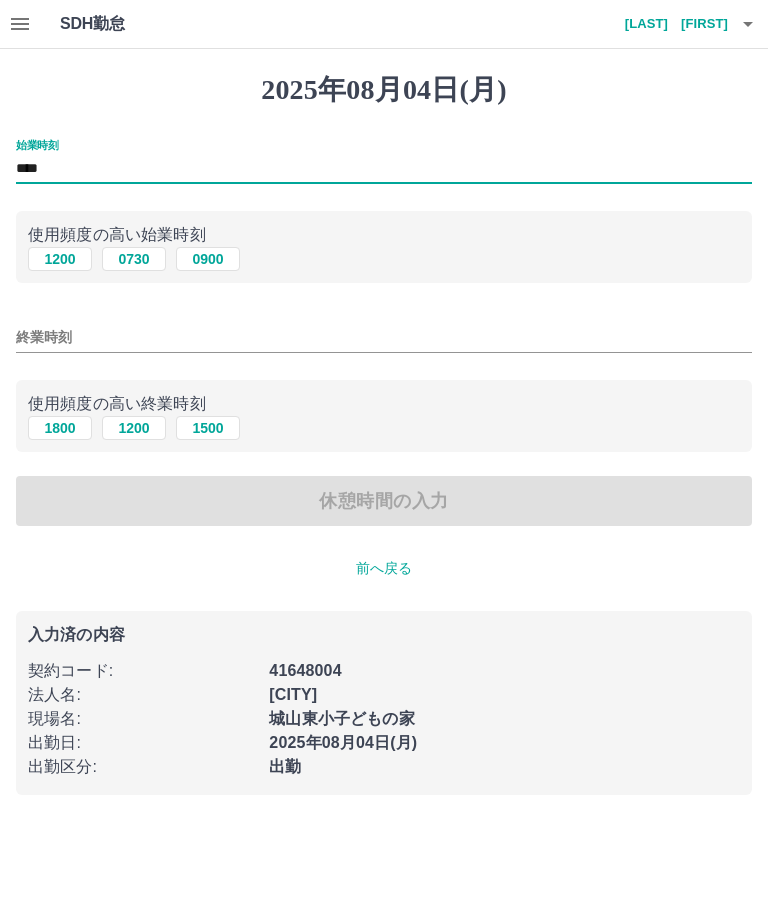 type on "****" 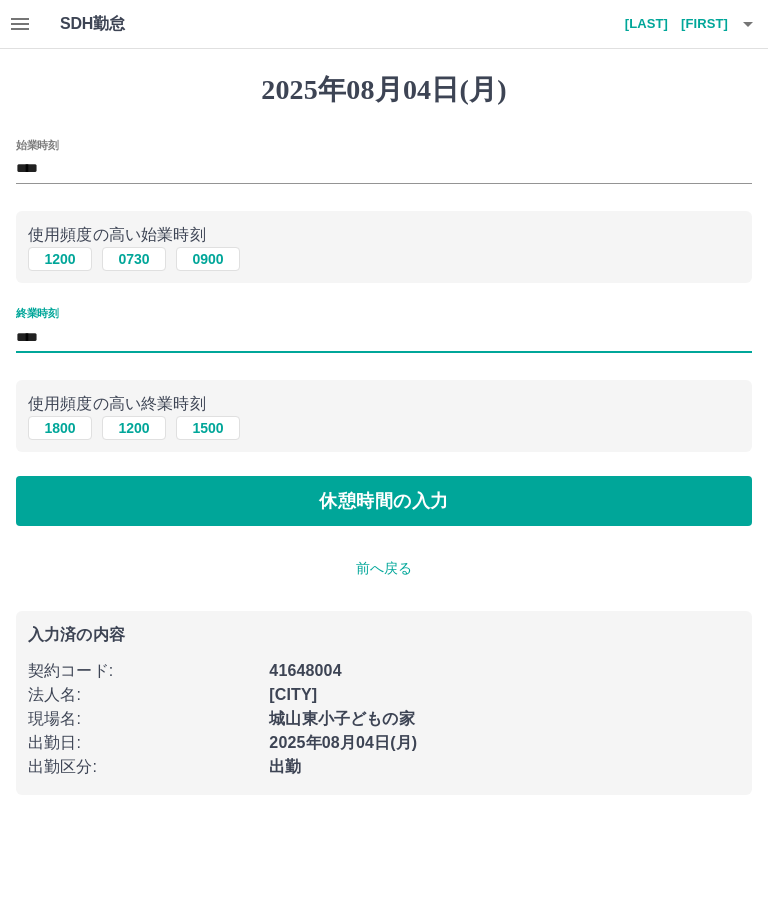 type on "****" 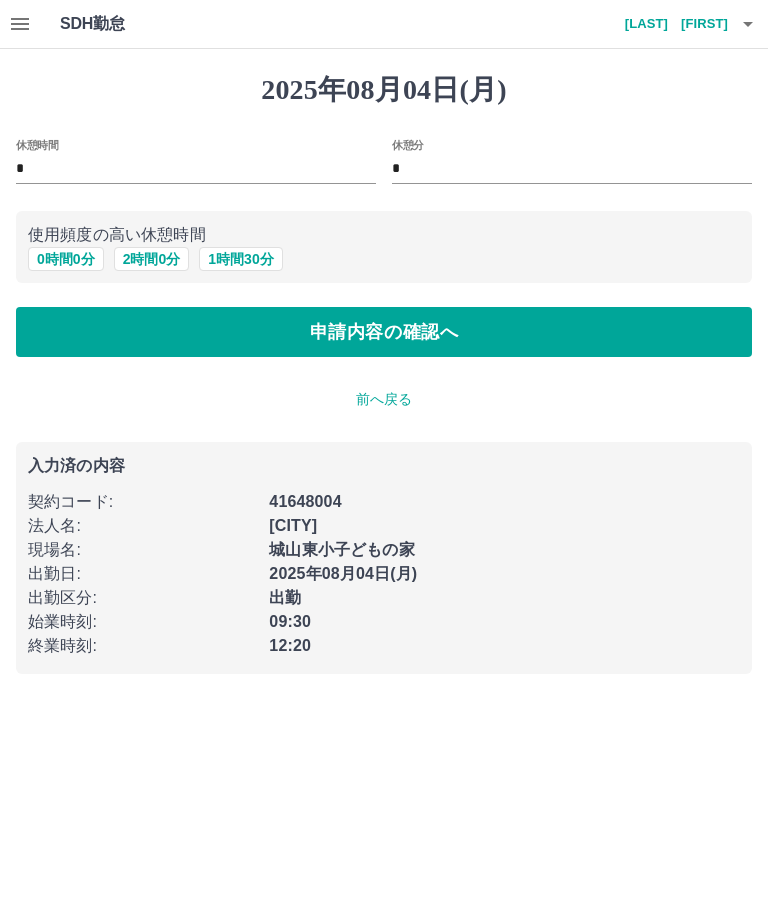 click on "申請内容の確認へ" at bounding box center (384, 332) 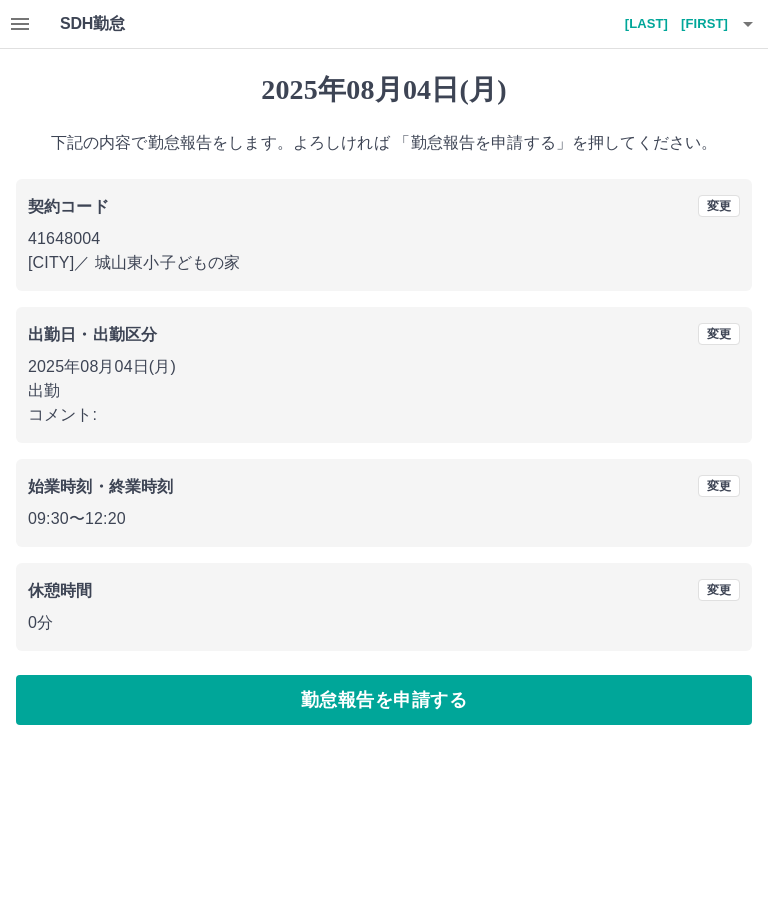 click on "勤怠報告を申請する" at bounding box center (384, 700) 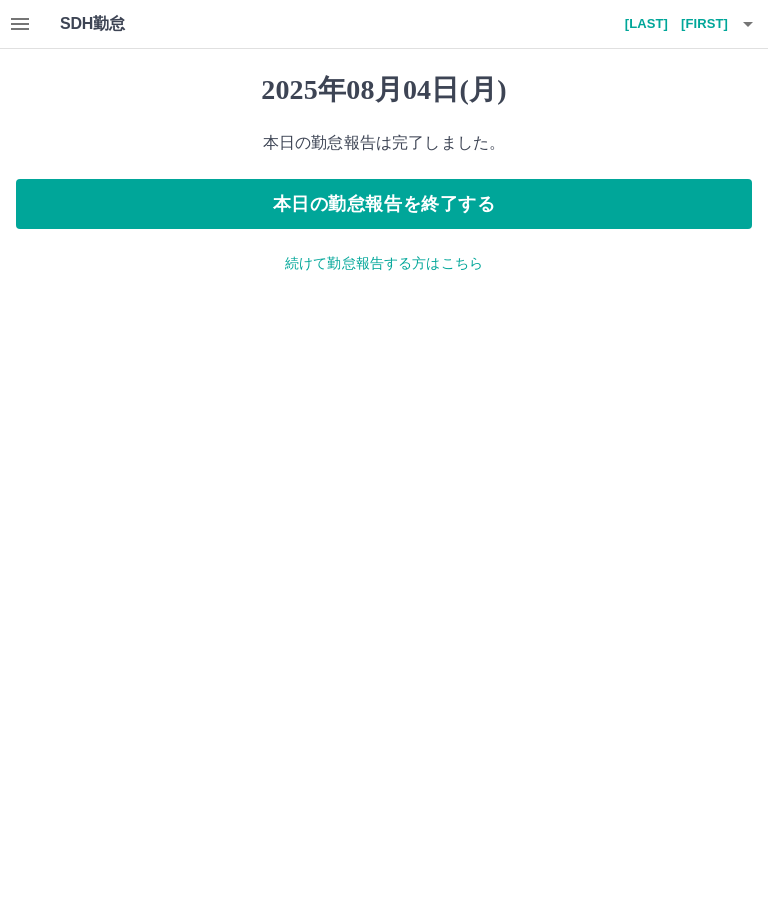 click on "続けて勤怠報告する方はこちら" at bounding box center [384, 263] 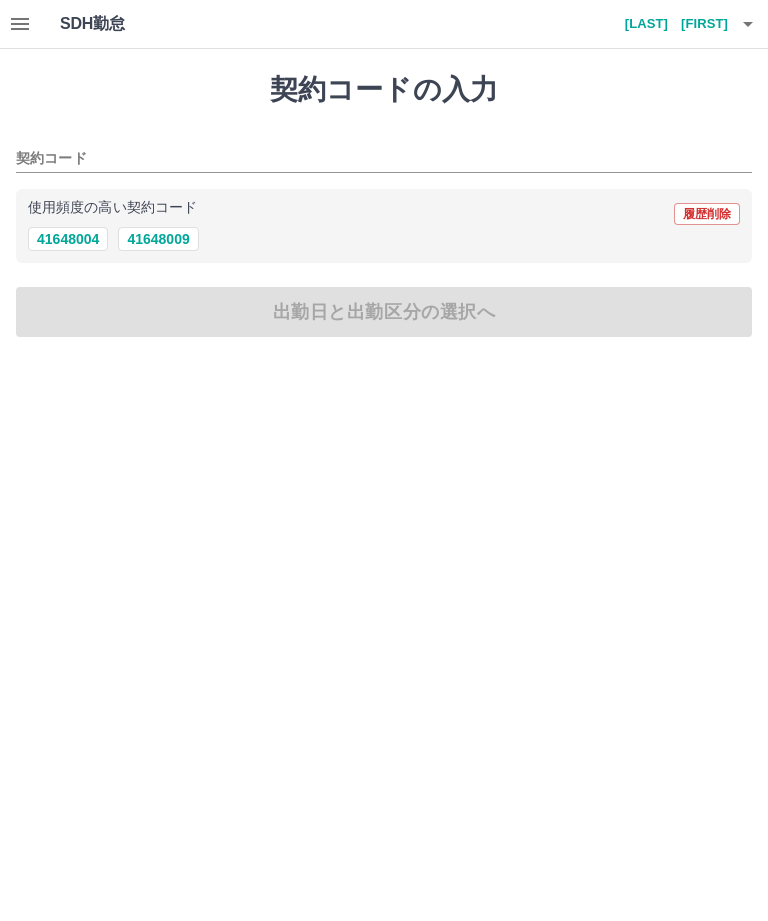 click on "41648004" at bounding box center [68, 239] 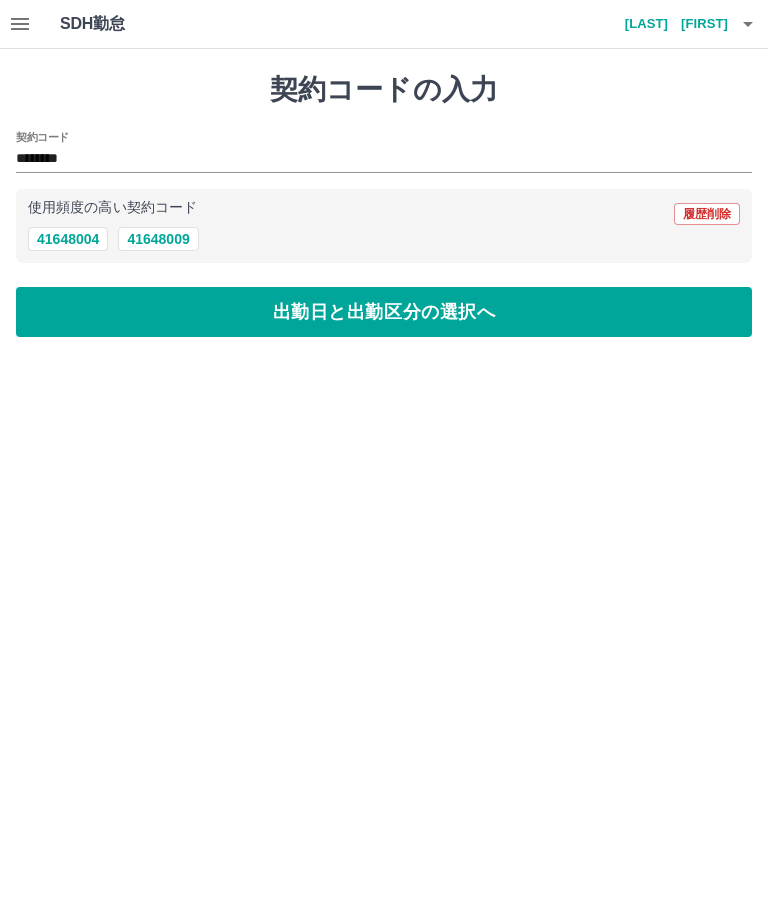 click on "出勤日と出勤区分の選択へ" at bounding box center (384, 312) 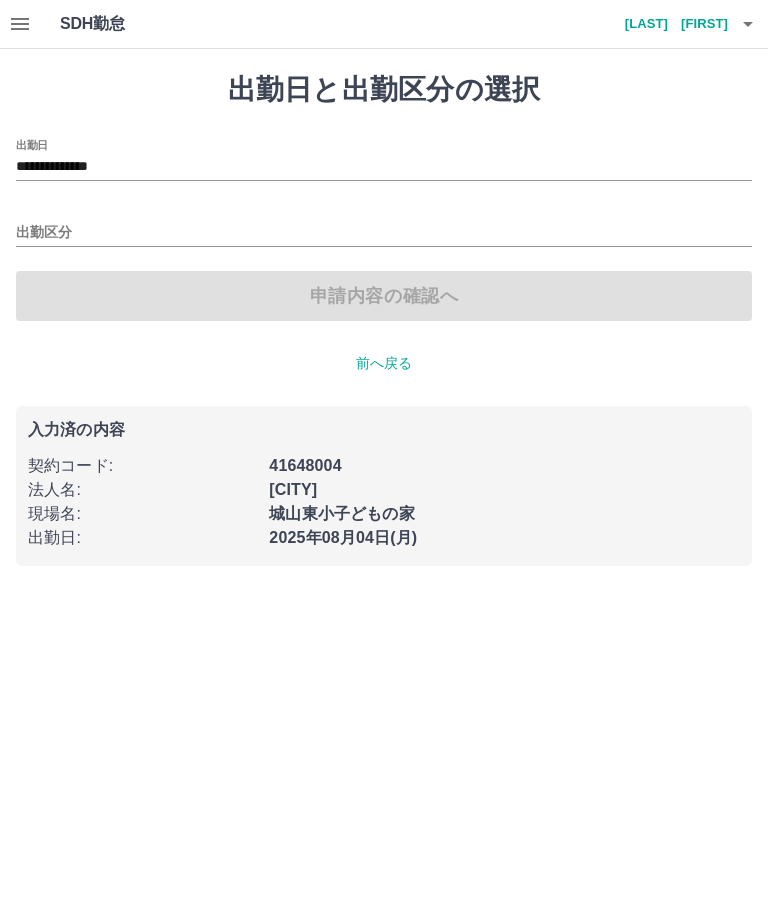click on "**********" at bounding box center (384, 167) 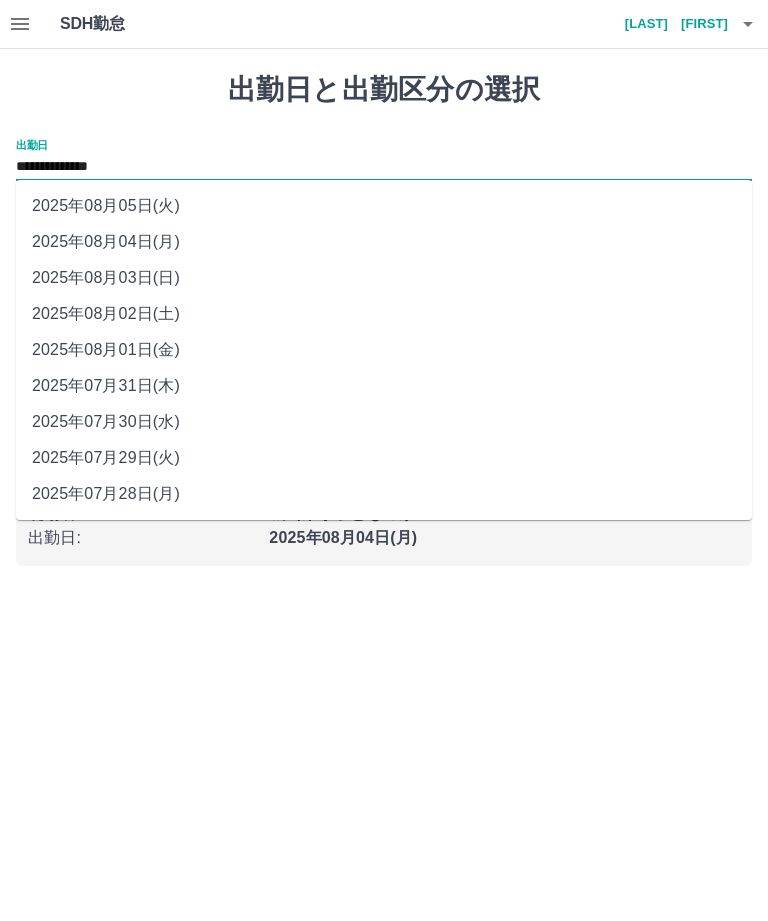 click on "2025年08月05日(火)" at bounding box center (384, 206) 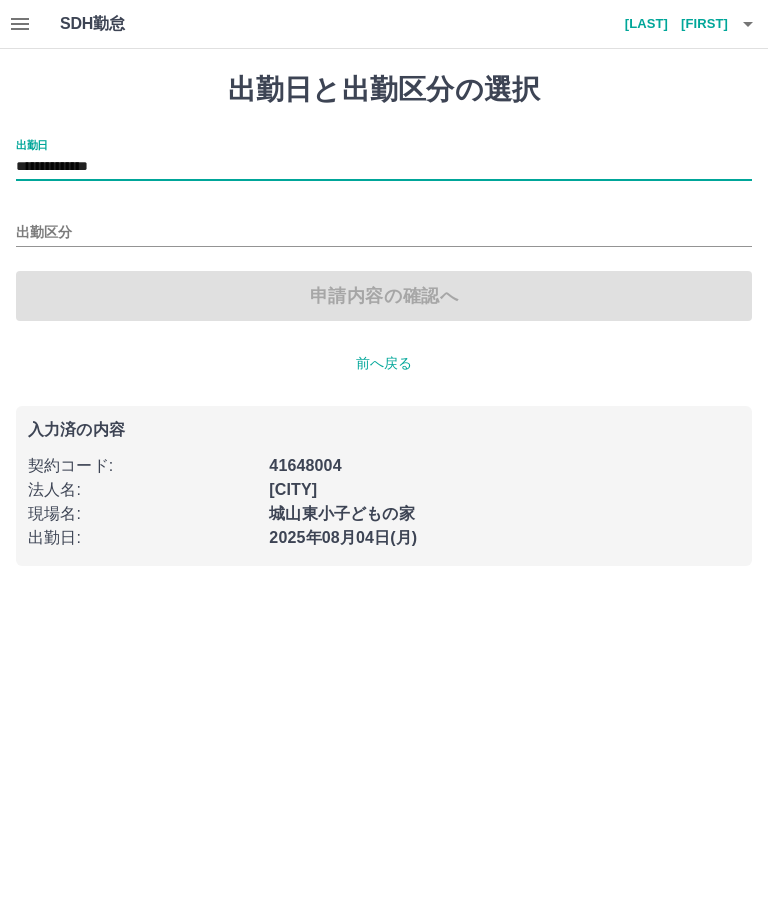 click on "出勤区分" at bounding box center [384, 233] 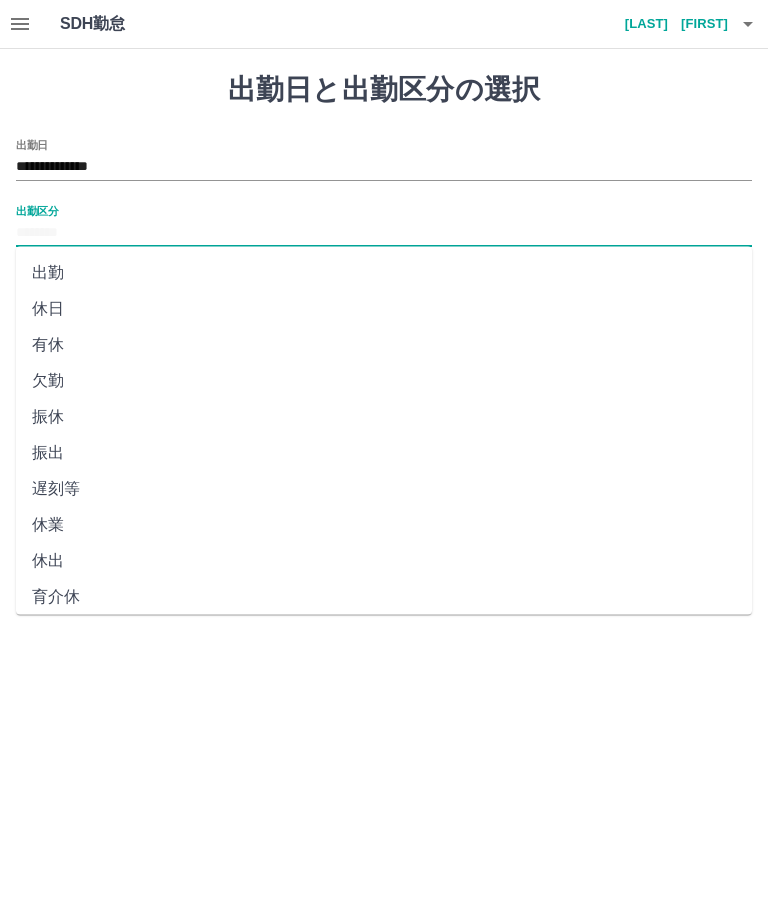 click on "休日" at bounding box center [384, 309] 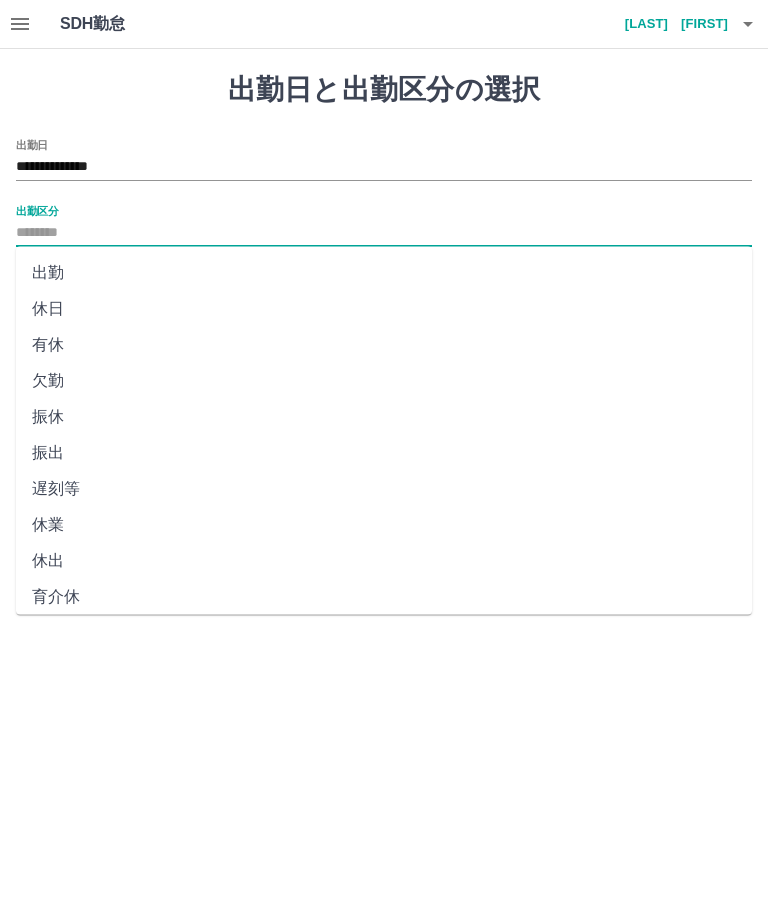 type on "**" 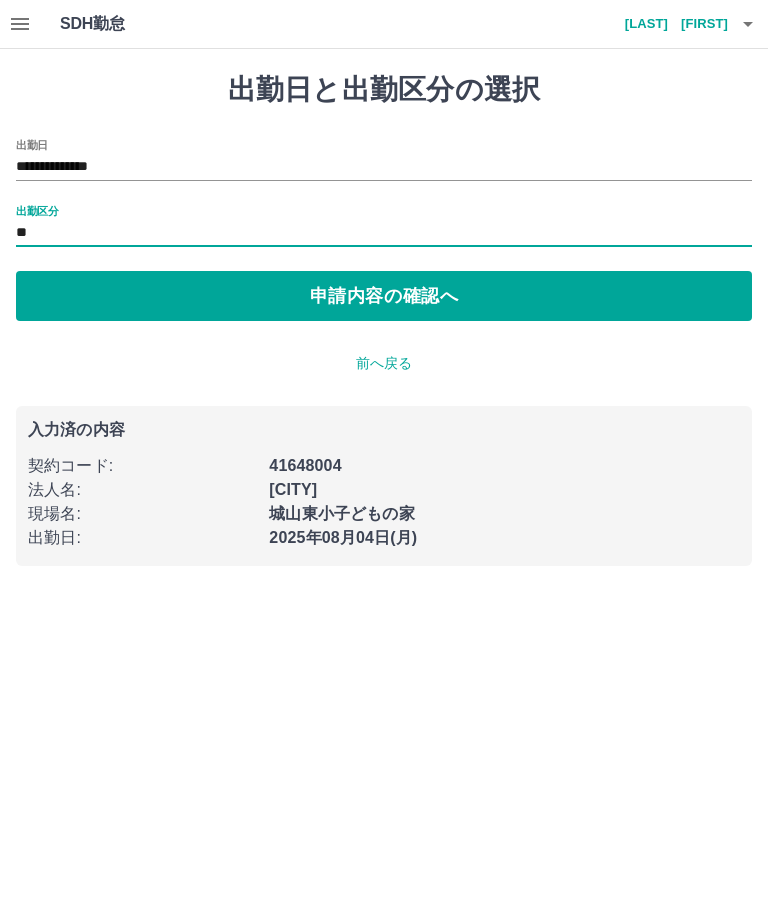 click on "申請内容の確認へ" at bounding box center [384, 296] 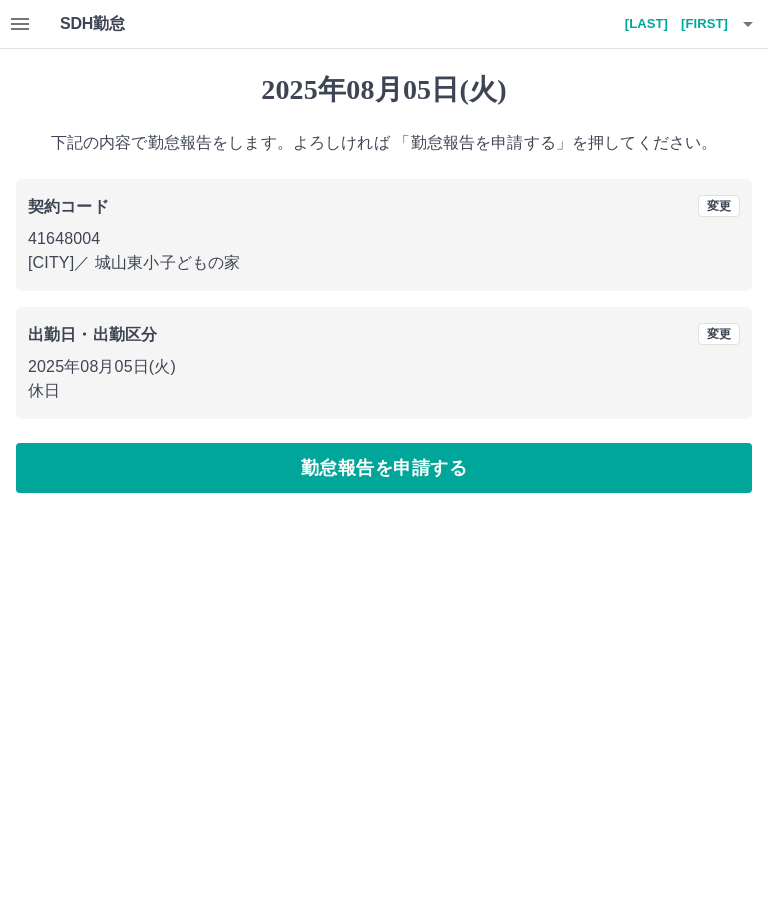 click on "勤怠報告を申請する" at bounding box center [384, 468] 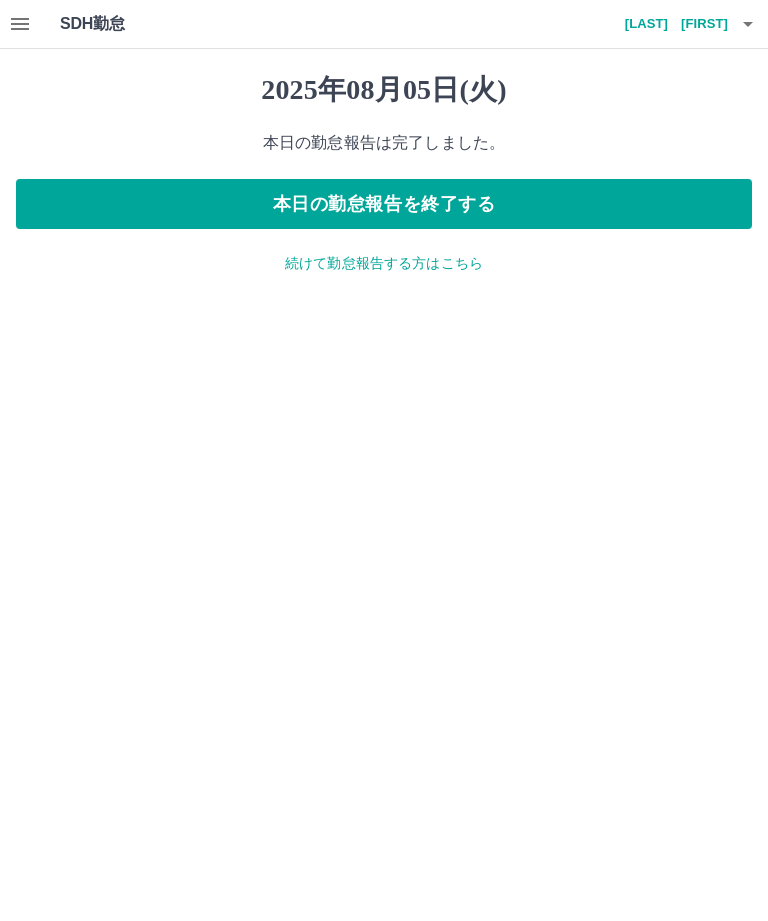 click on "本日の勤怠報告を終了する" at bounding box center (384, 204) 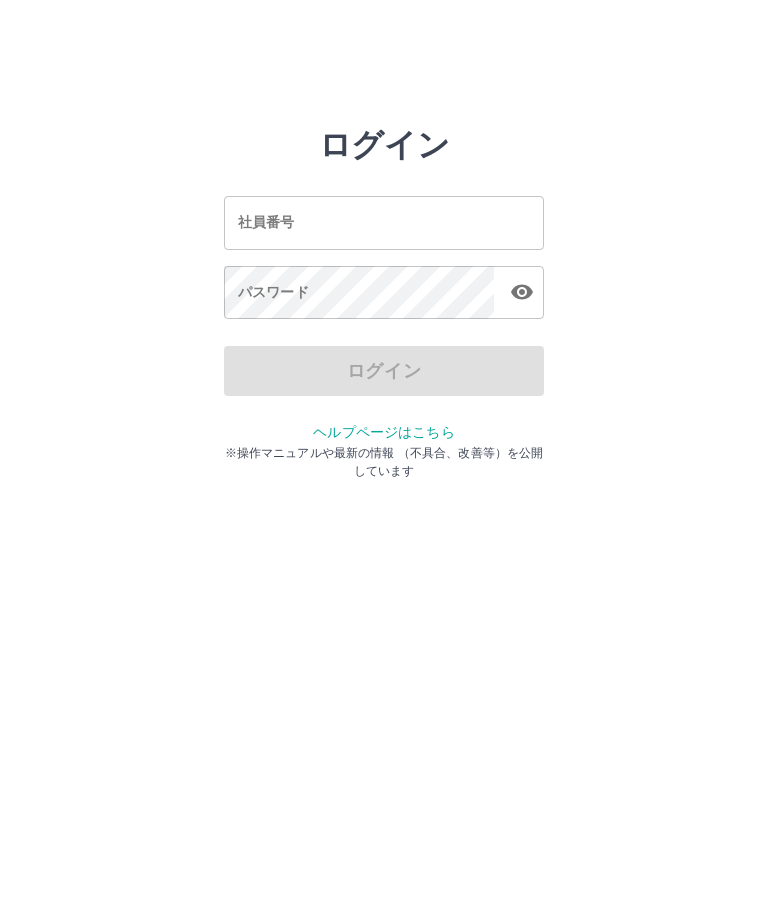scroll, scrollTop: 0, scrollLeft: 0, axis: both 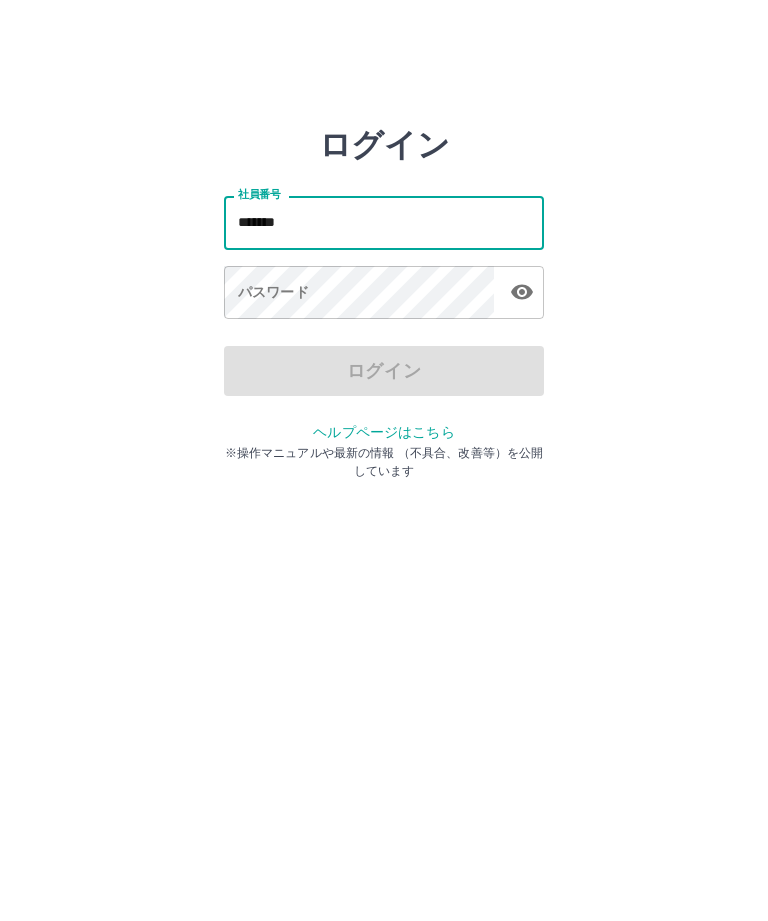 type on "*******" 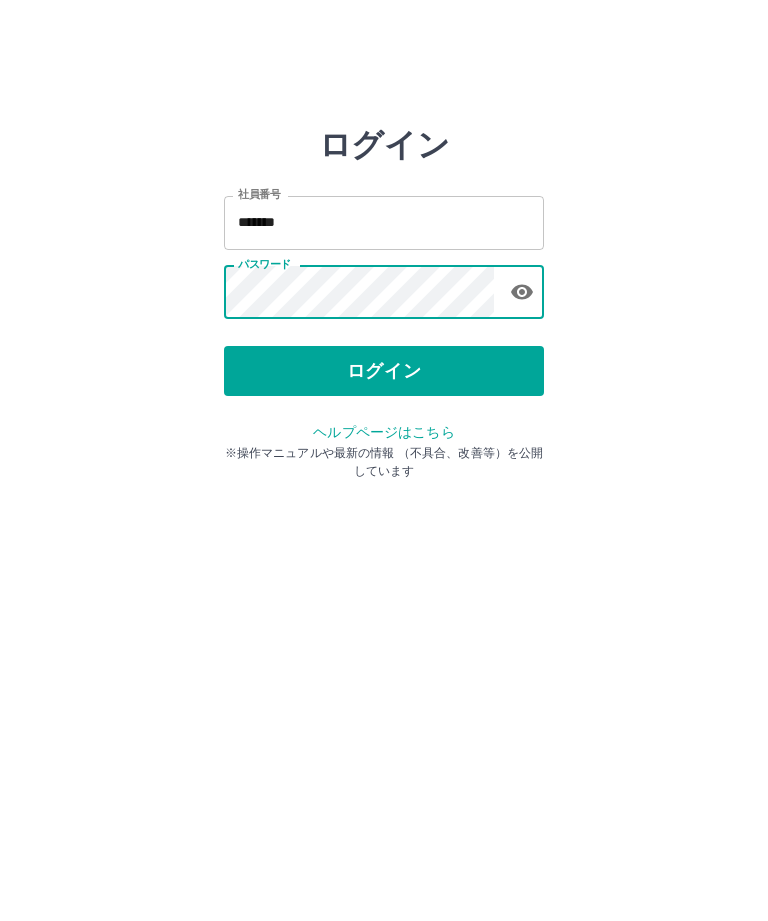 click on "ログイン" at bounding box center [384, 371] 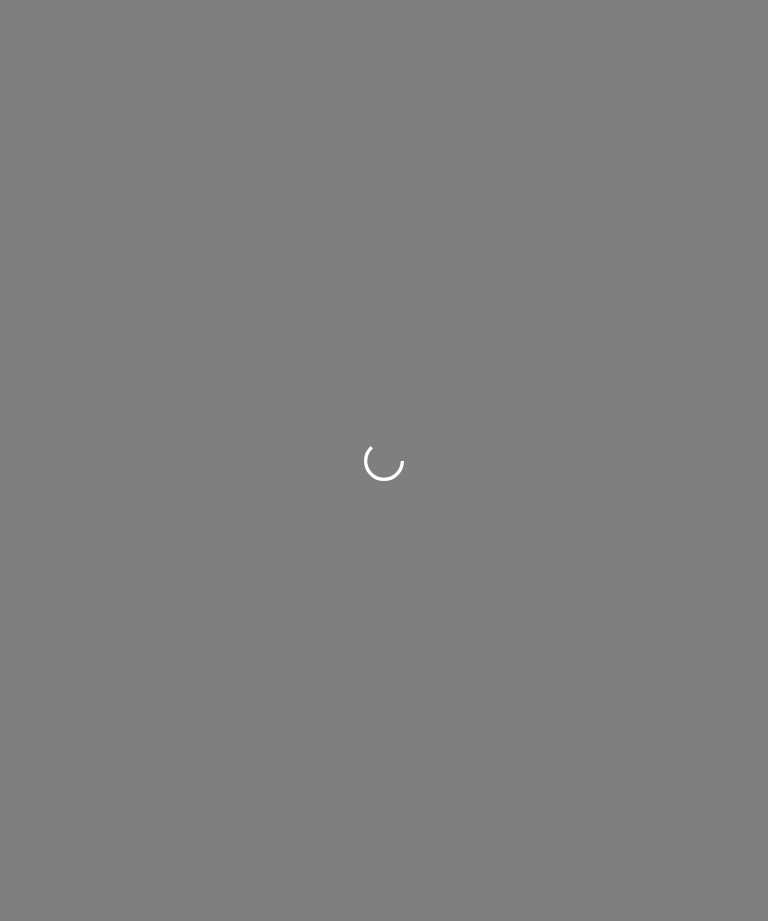 scroll, scrollTop: 0, scrollLeft: 0, axis: both 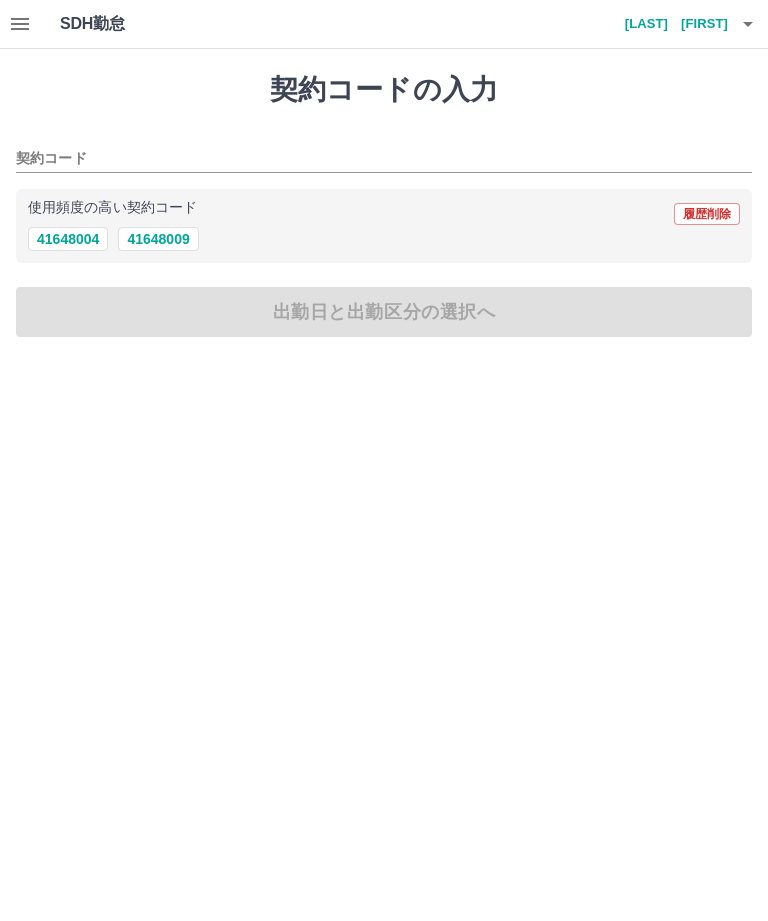 click on "41648004" at bounding box center [68, 239] 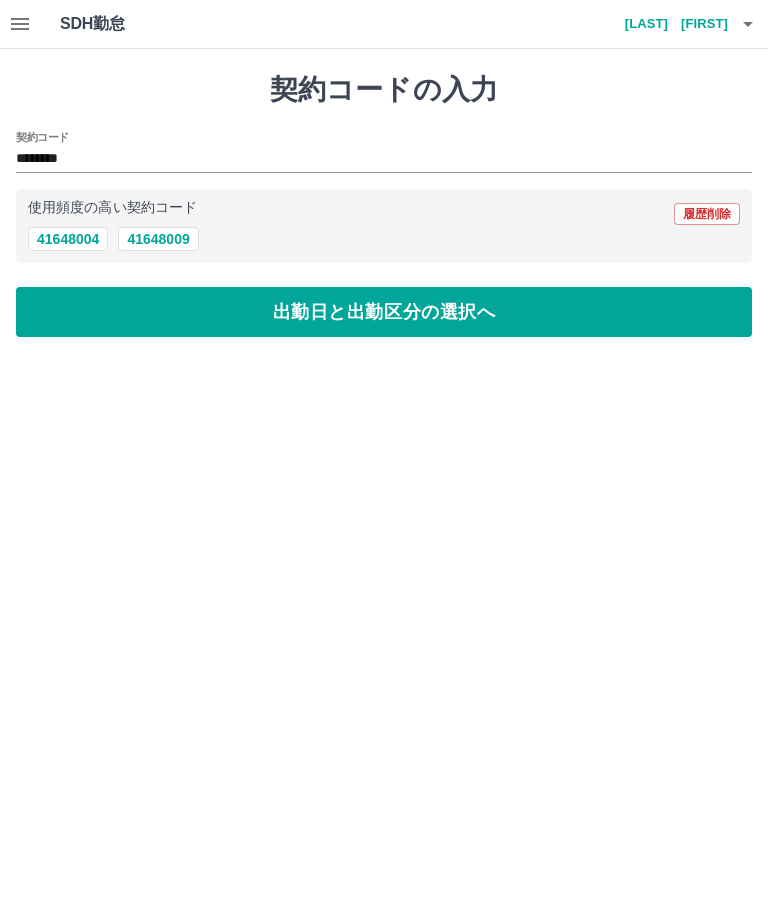 click on "出勤日と出勤区分の選択へ" at bounding box center [384, 312] 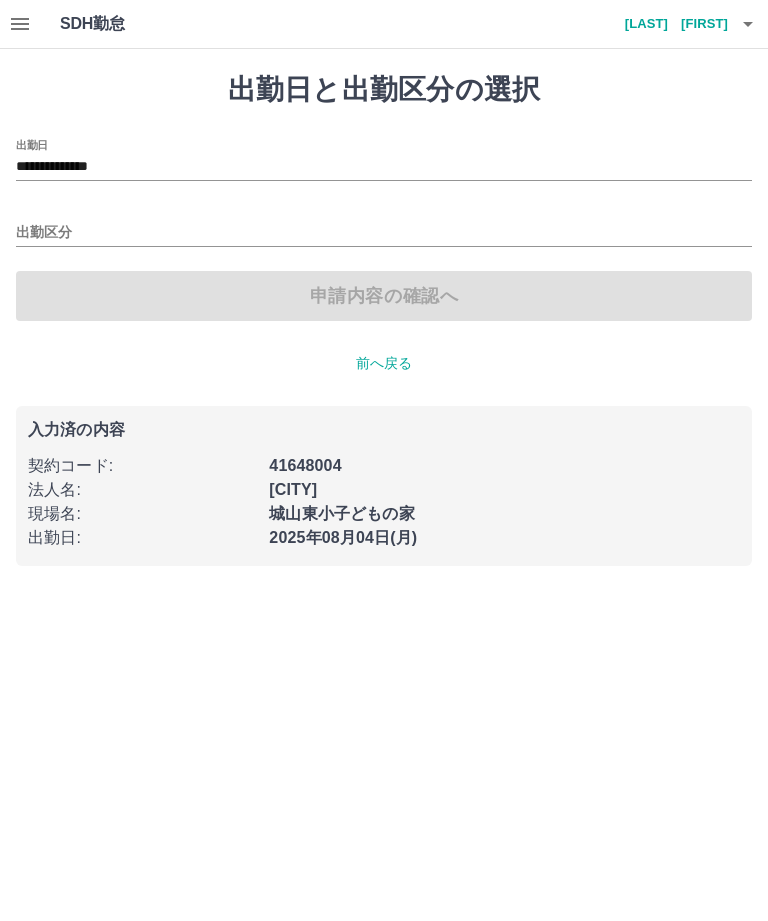 click on "出勤区分" at bounding box center (384, 233) 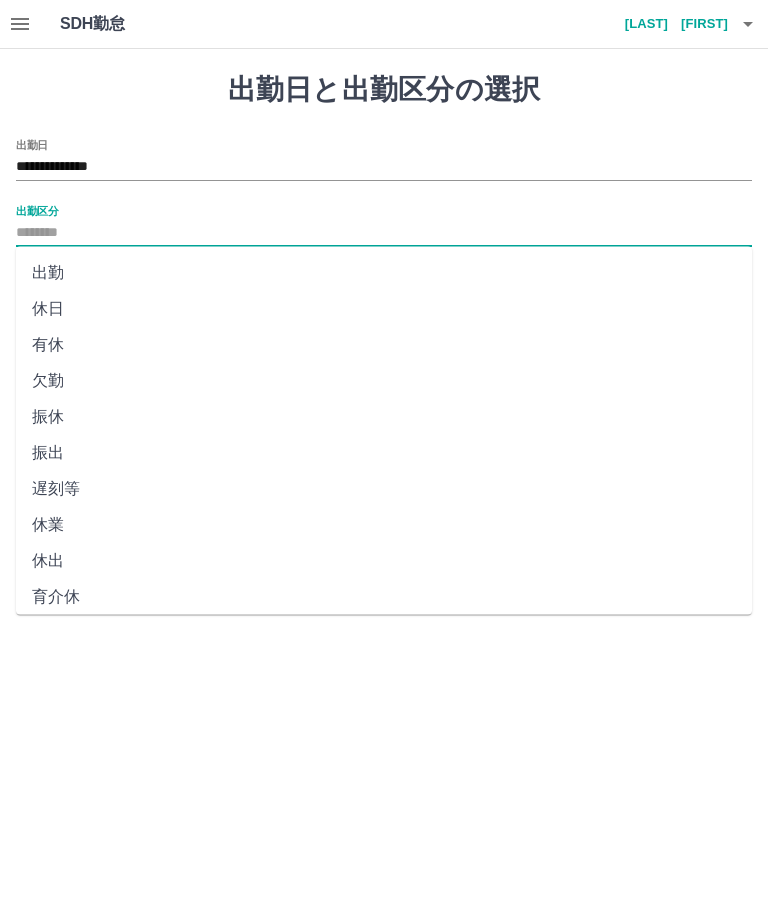 click on "出勤" at bounding box center [384, 273] 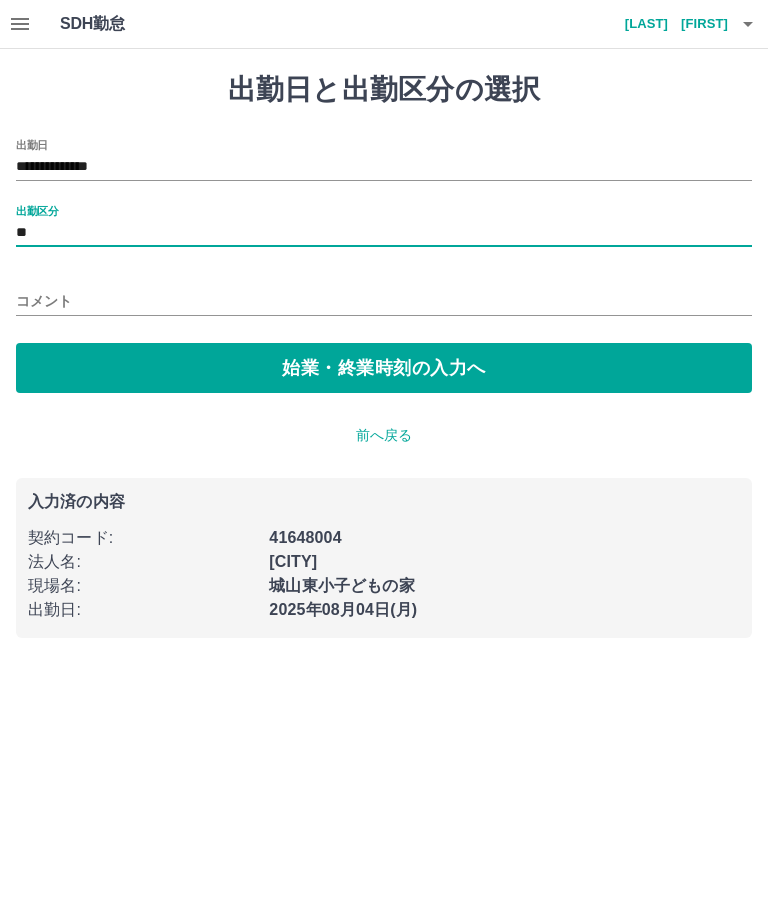 click on "始業・終業時刻の入力へ" at bounding box center [384, 368] 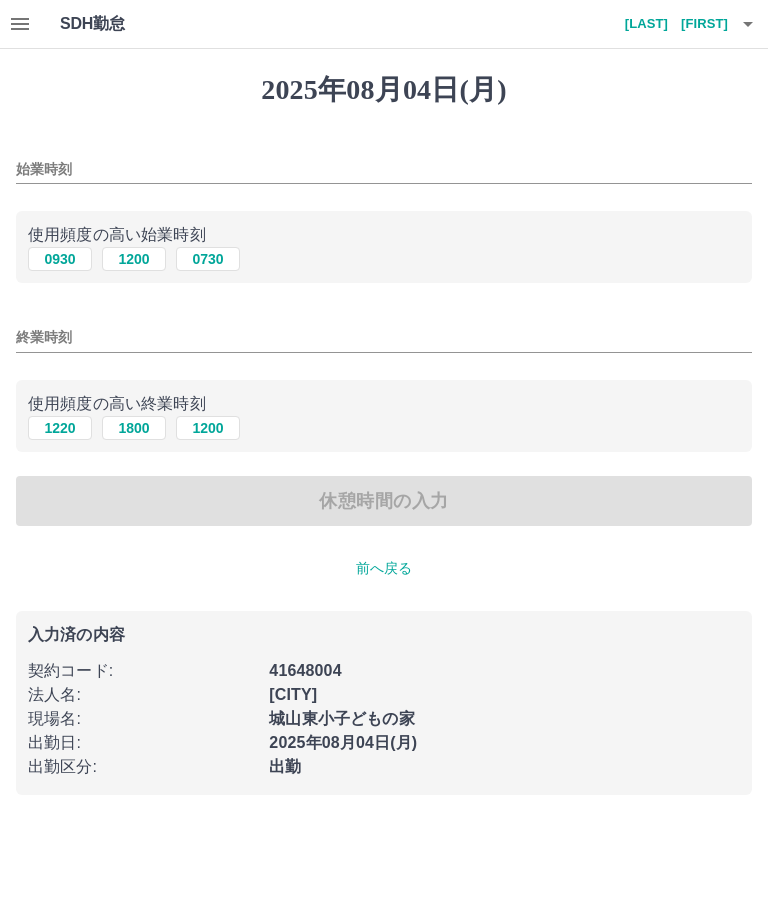 click on "0930" at bounding box center (60, 259) 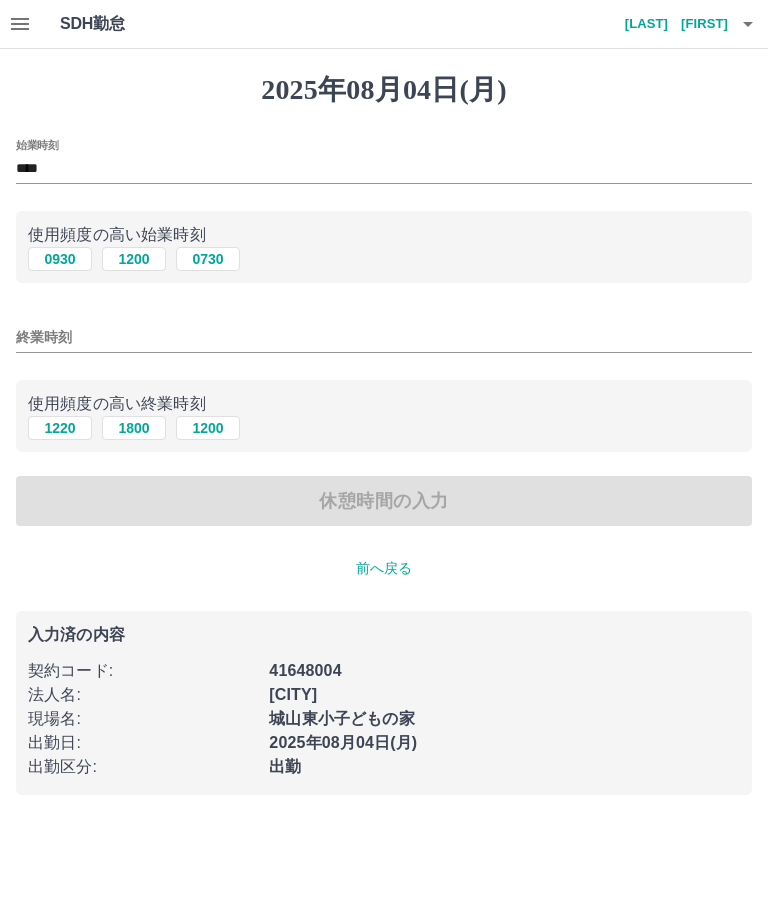 click on "1220" at bounding box center [60, 428] 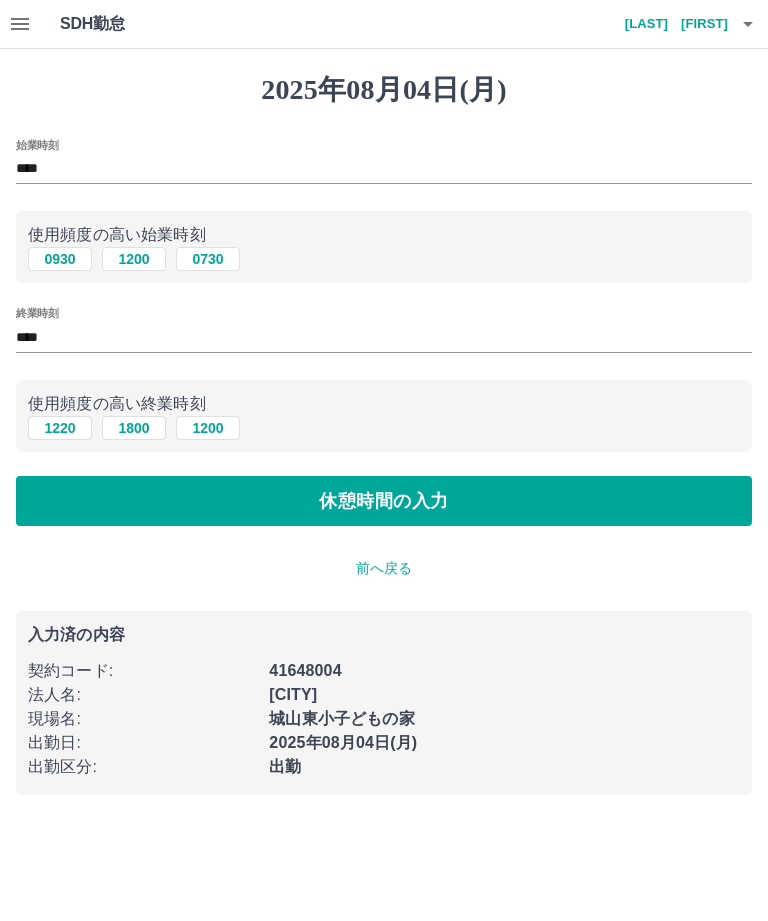 click on "休憩時間の入力" at bounding box center (384, 501) 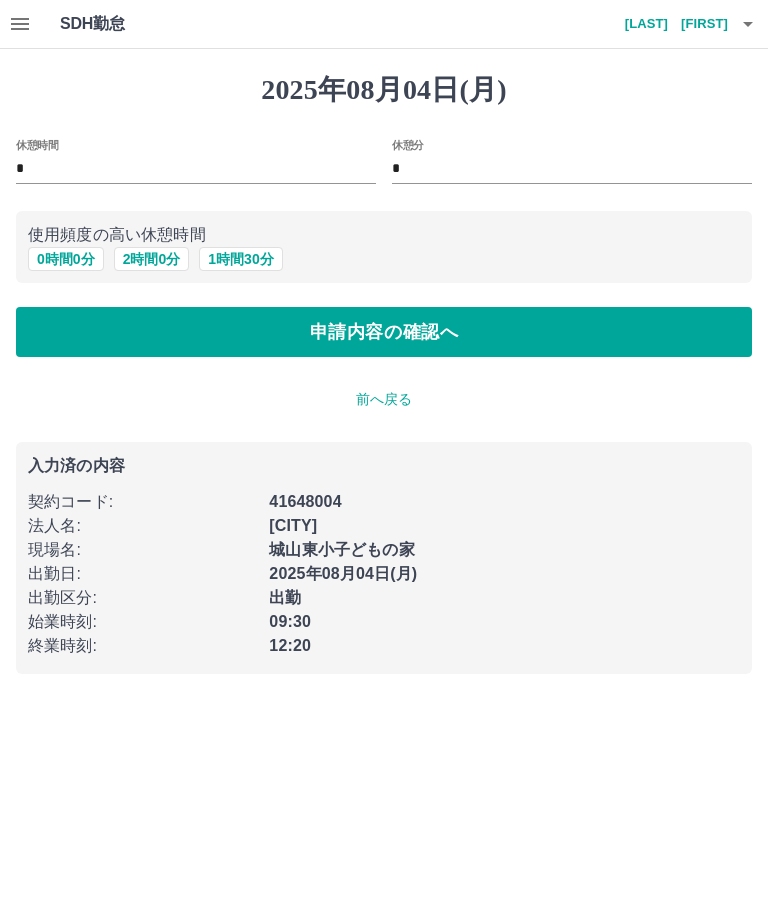click on "申請内容の確認へ" at bounding box center [384, 332] 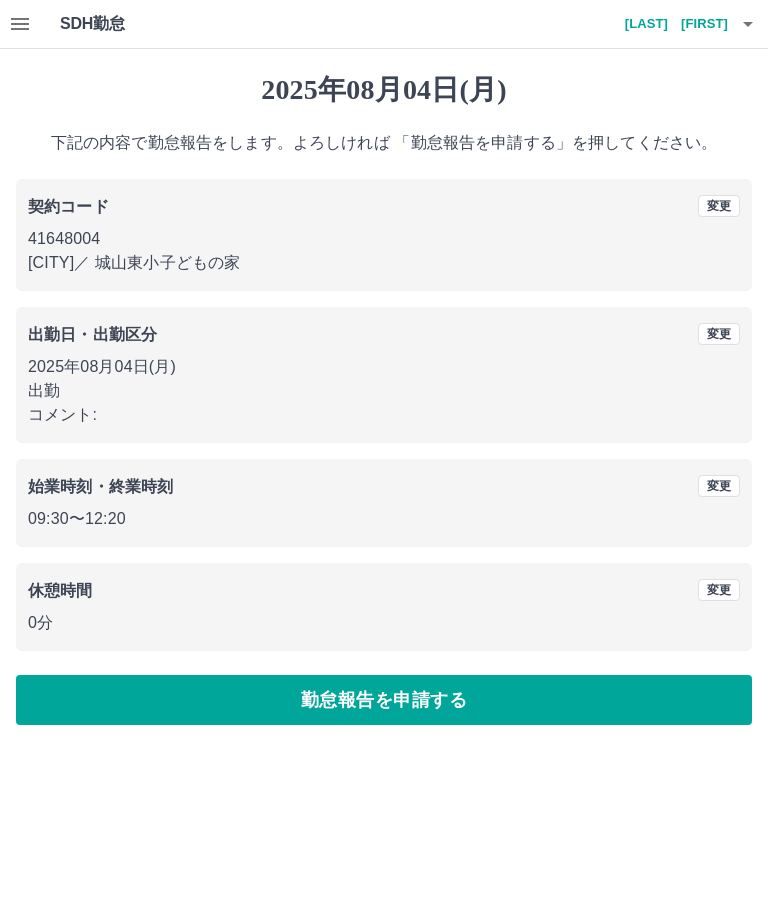 click on "勤怠報告を申請する" at bounding box center (384, 700) 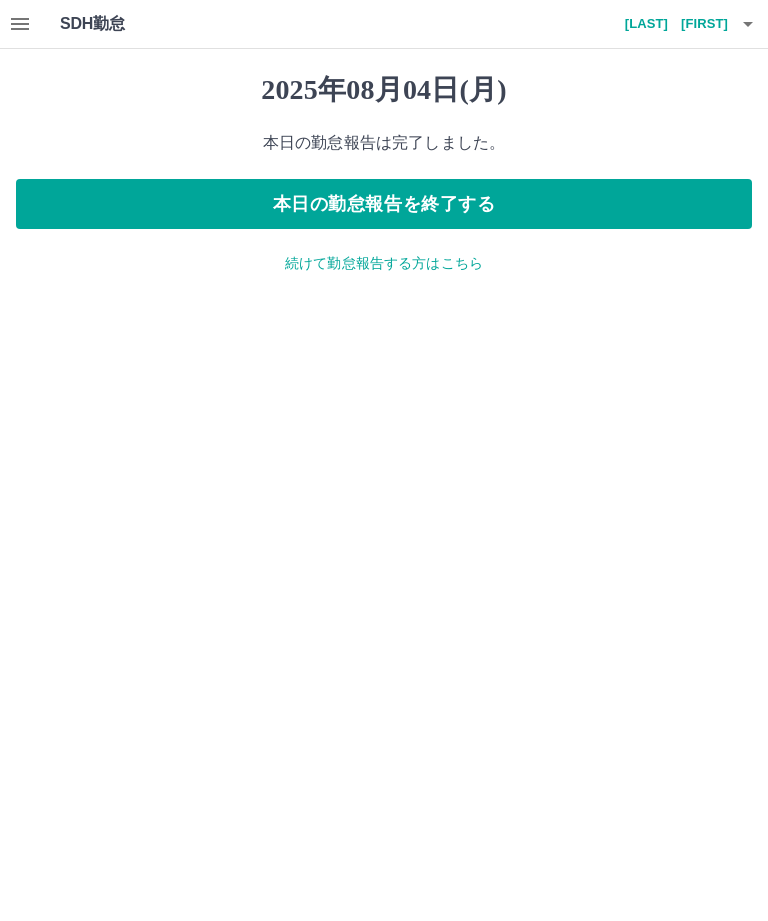 click on "本日の勤怠報告を終了する" at bounding box center [384, 204] 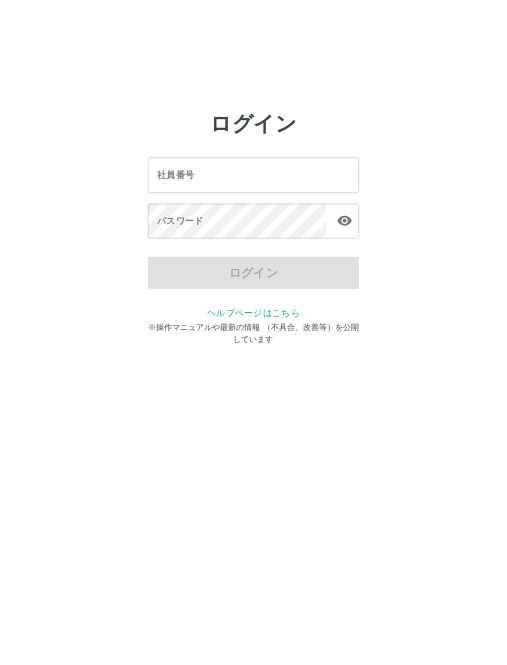 scroll, scrollTop: 0, scrollLeft: 0, axis: both 